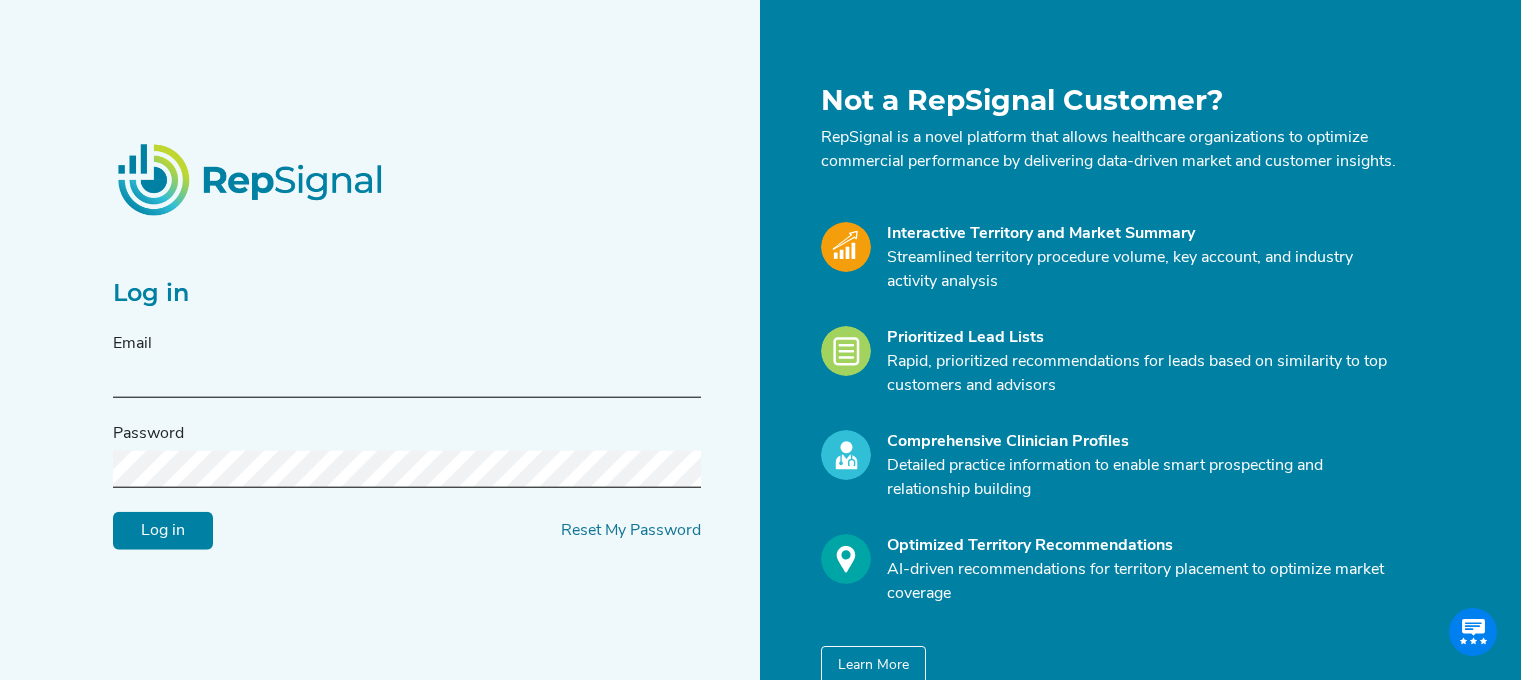 scroll, scrollTop: 0, scrollLeft: 0, axis: both 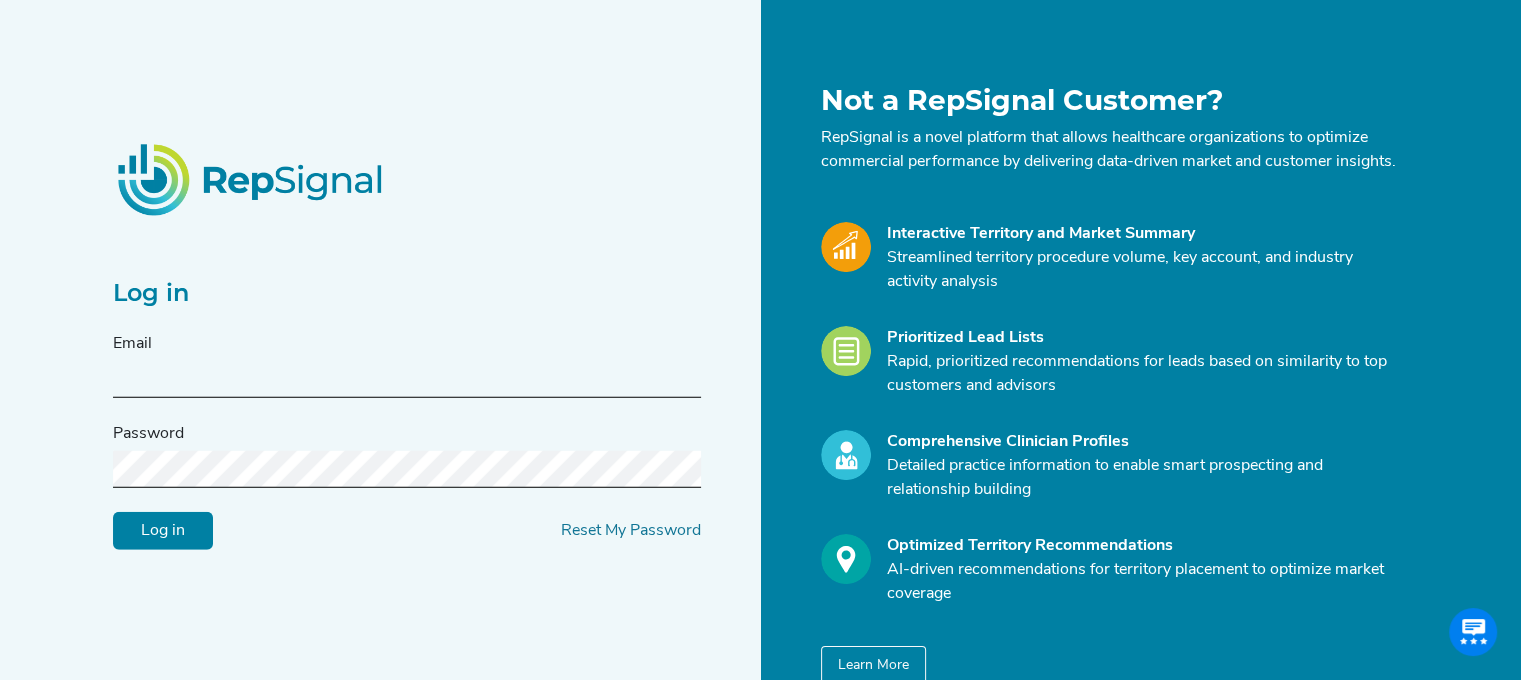 type on "[EMAIL]" 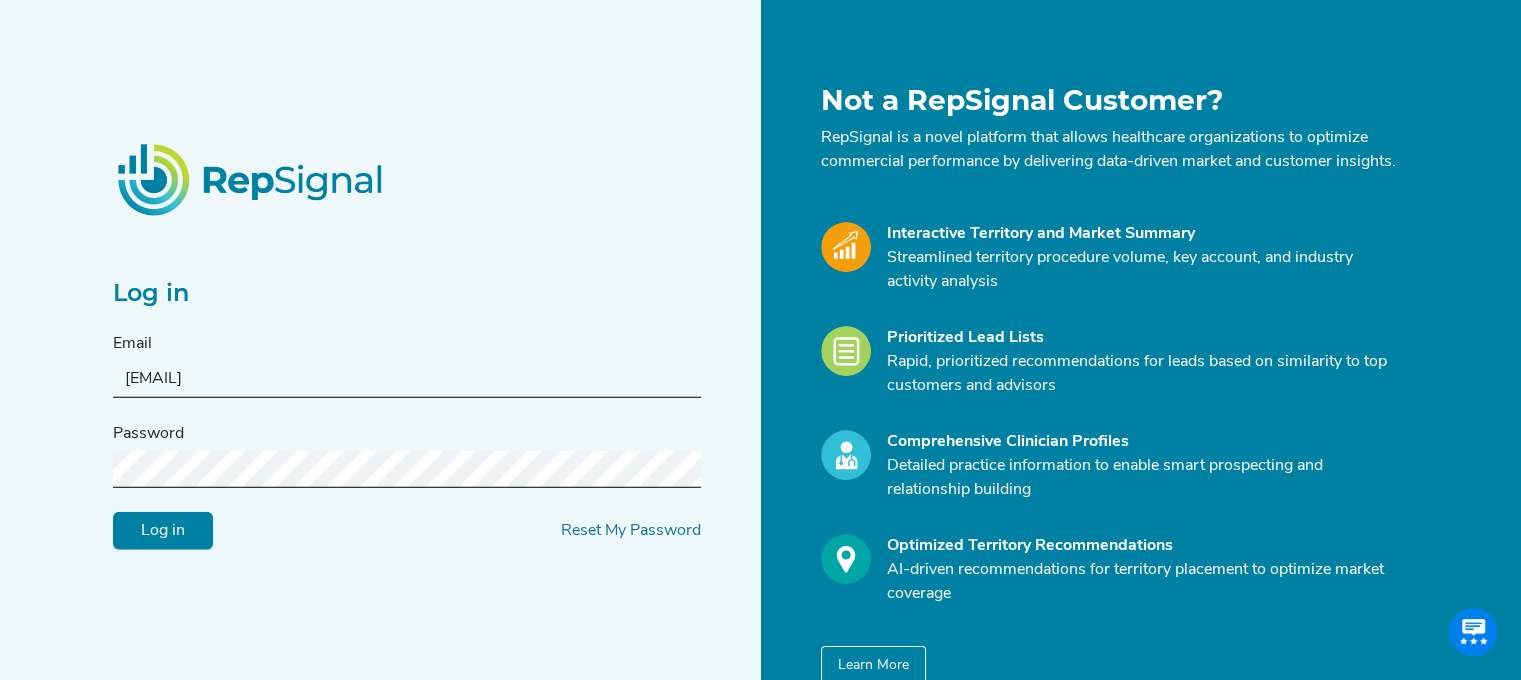 click on "Log in" at bounding box center [163, 531] 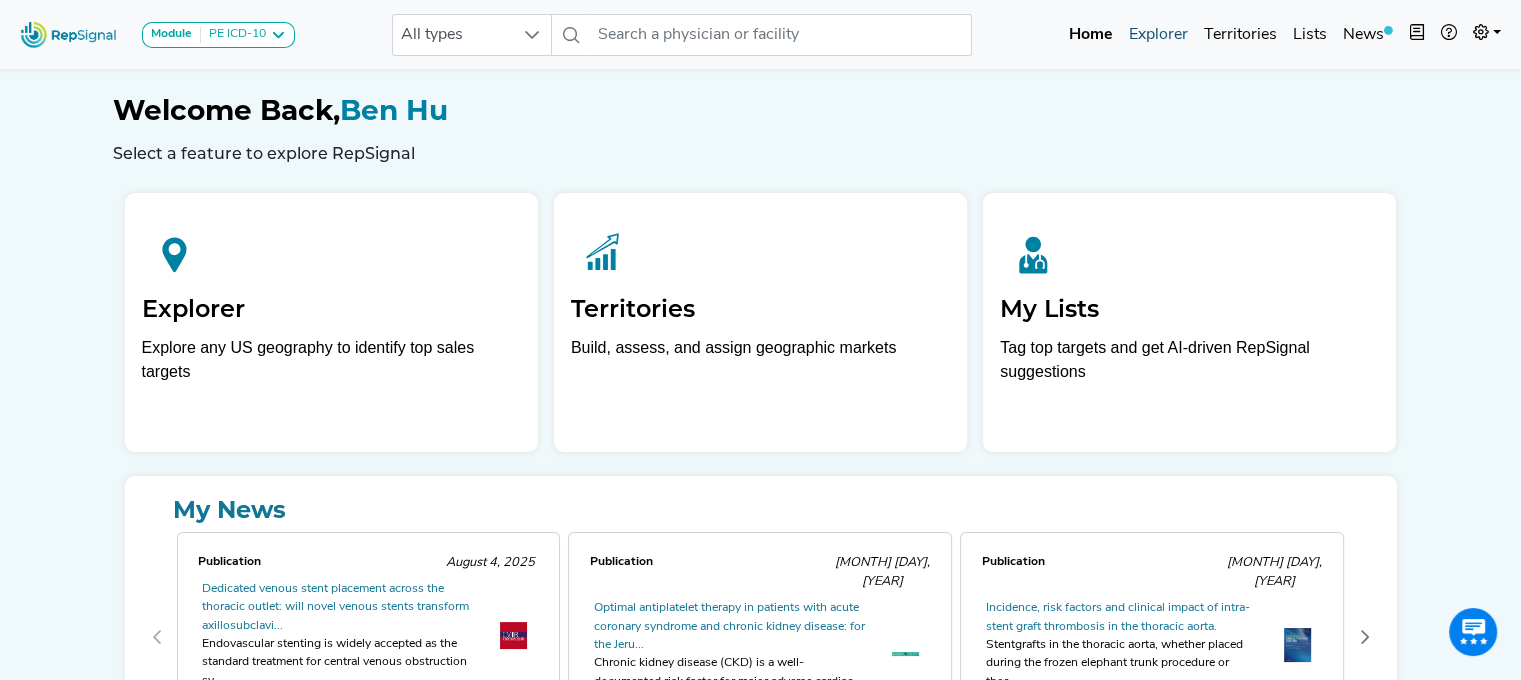 click on "Explorer" at bounding box center [1158, 35] 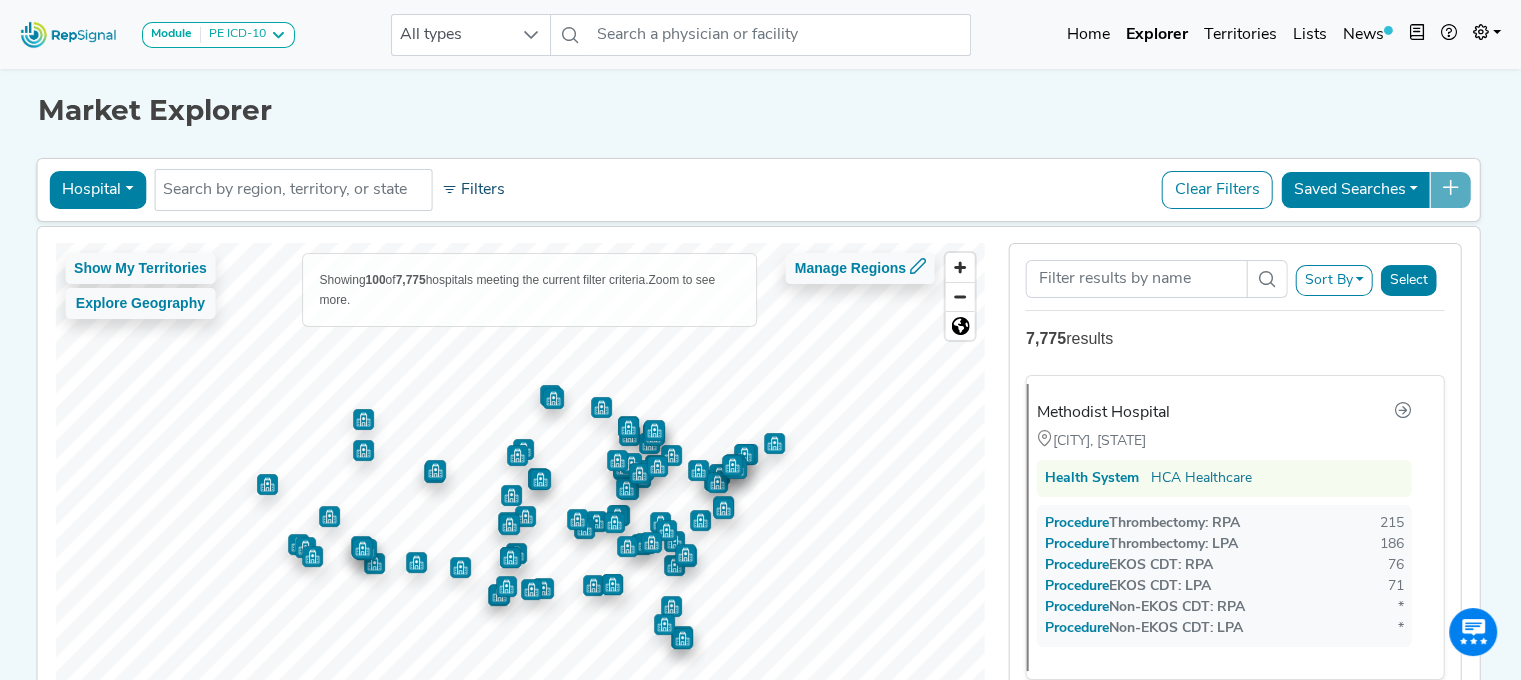 click on "Filters" 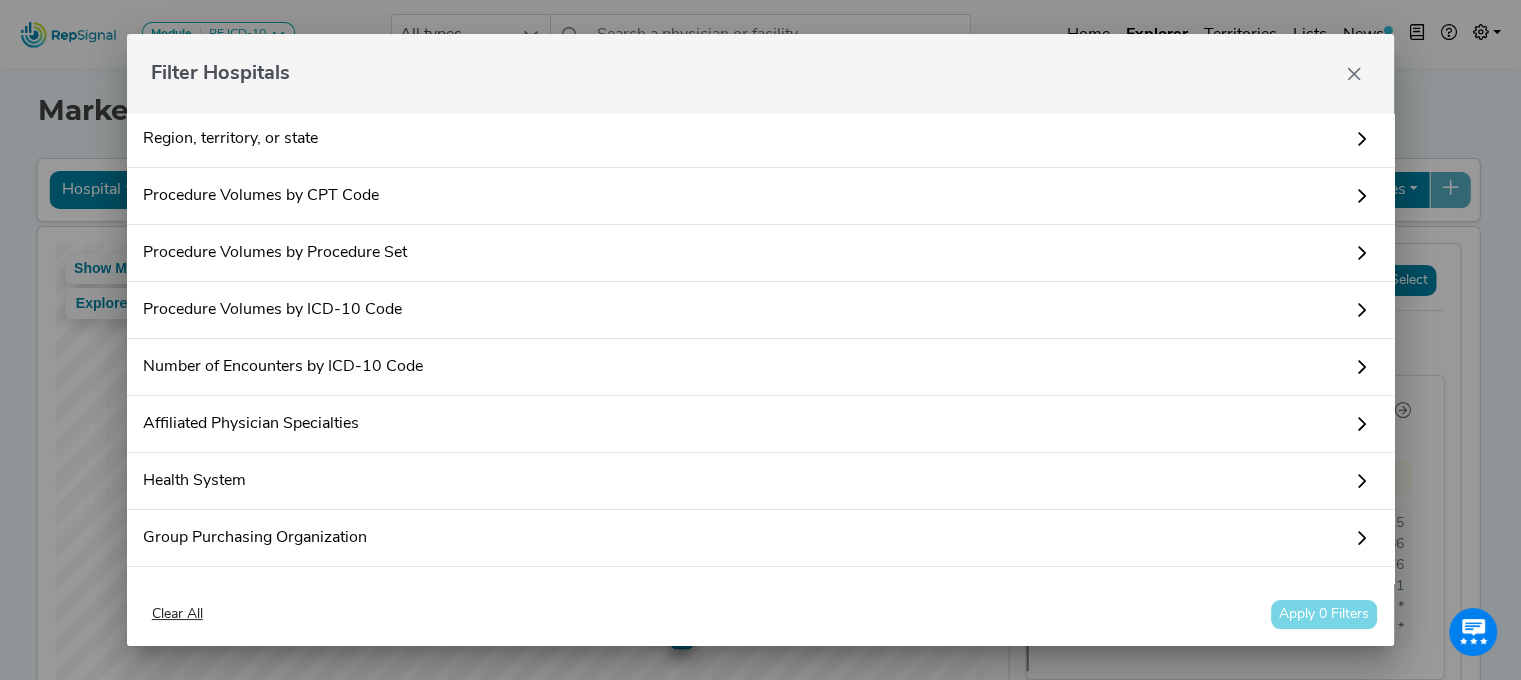 click on "Procedure Volumes by Procedure Set" at bounding box center [761, 253] 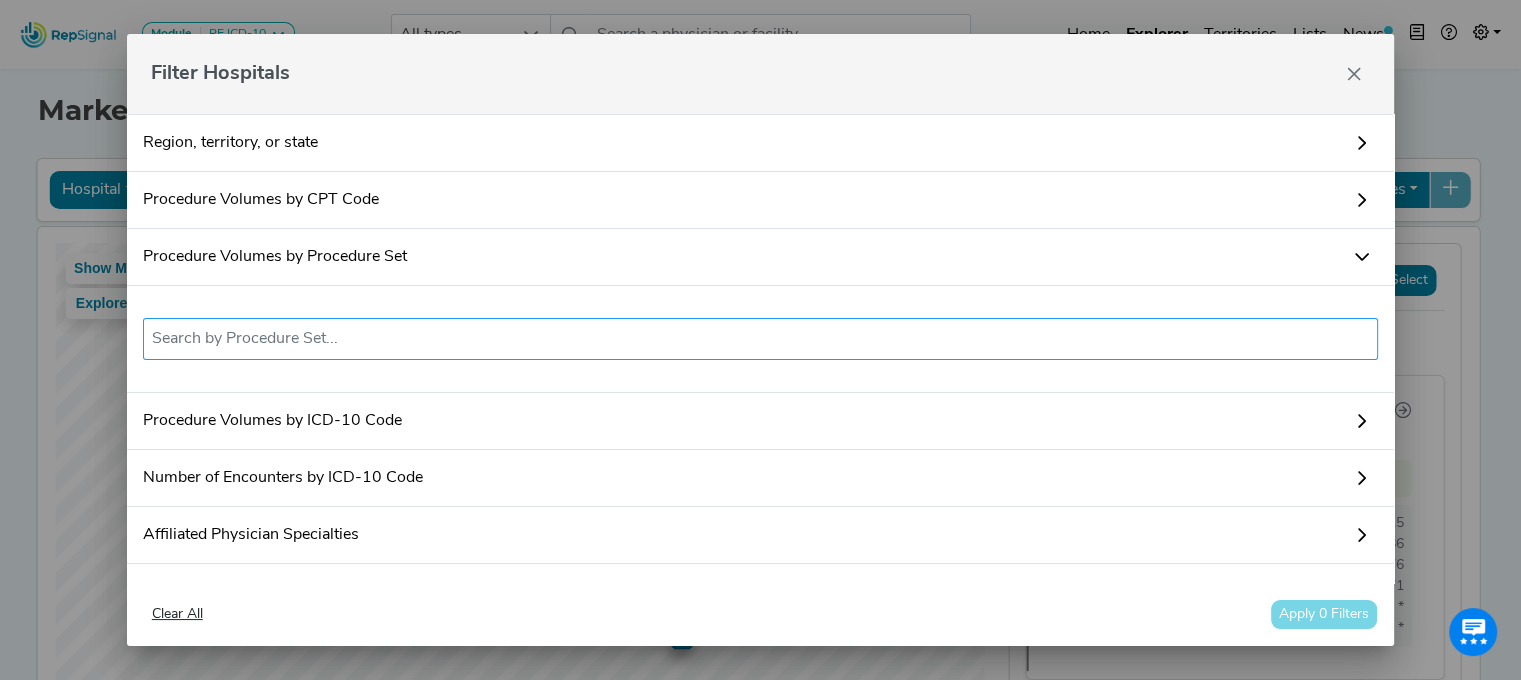 scroll, scrollTop: 0, scrollLeft: 0, axis: both 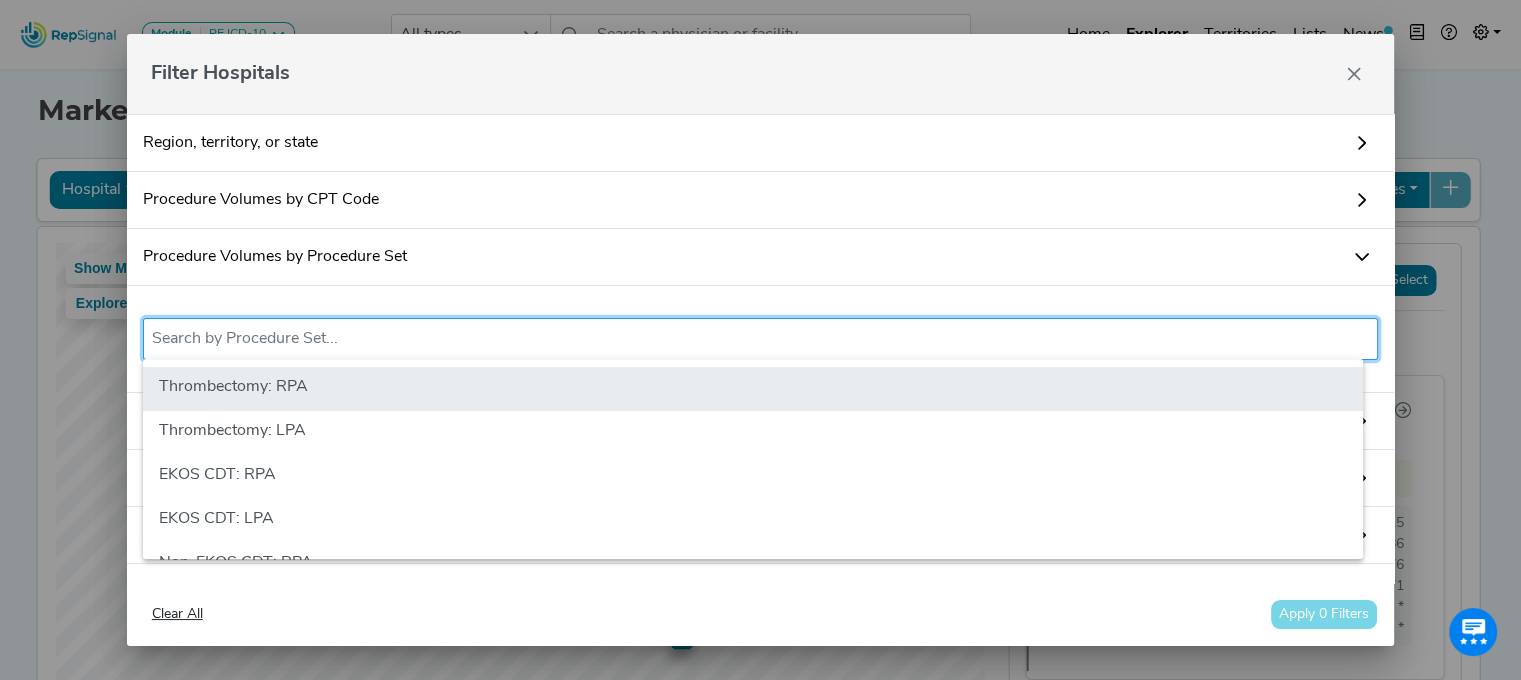 click on "Thrombectomy: RPA" 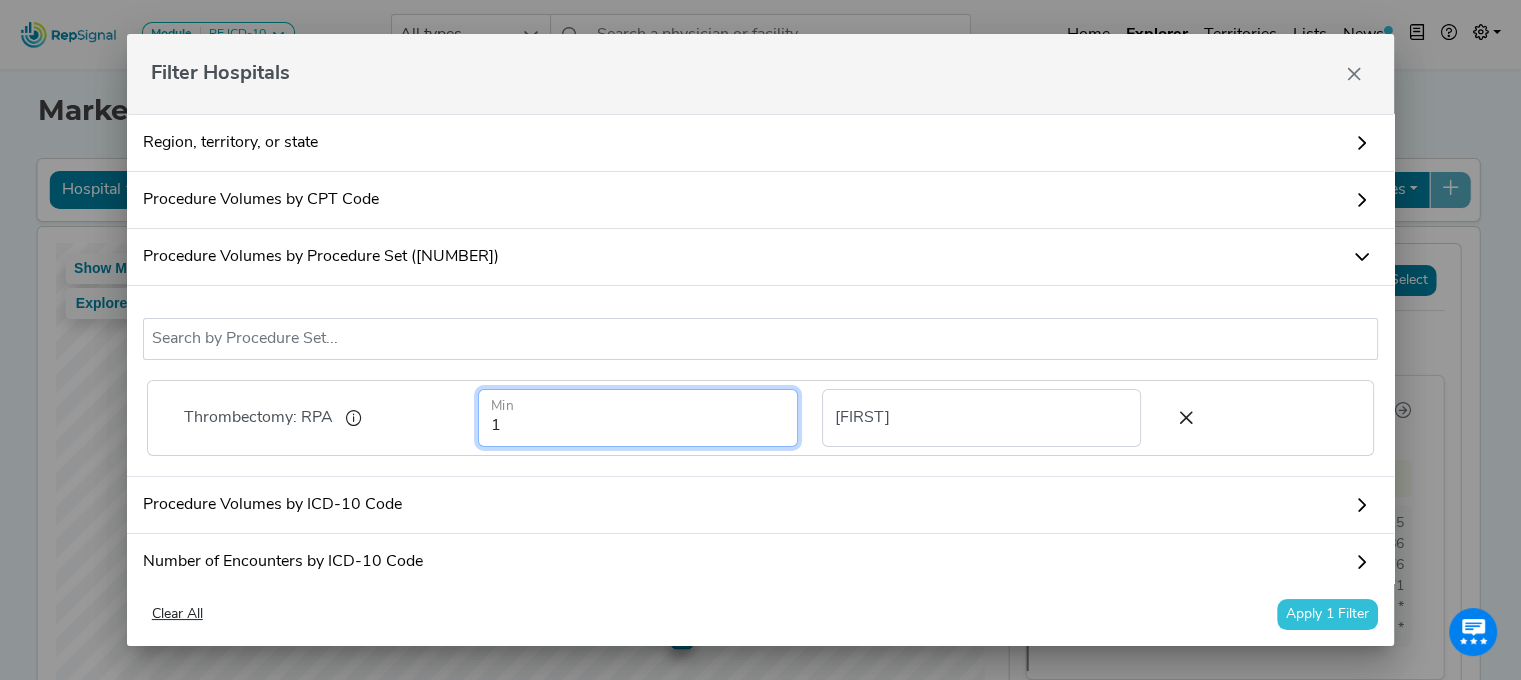 drag, startPoint x: 568, startPoint y: 428, endPoint x: 455, endPoint y: 425, distance: 113.03982 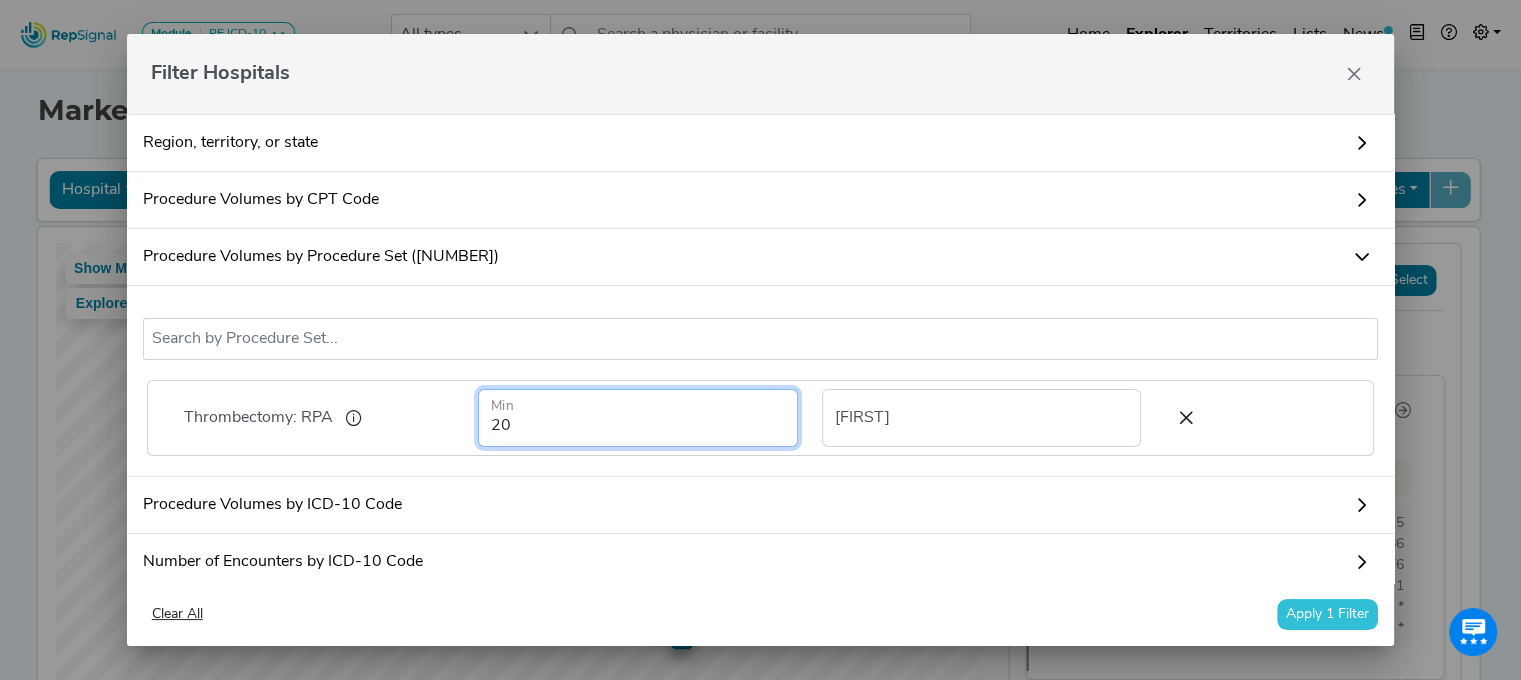 type on "20" 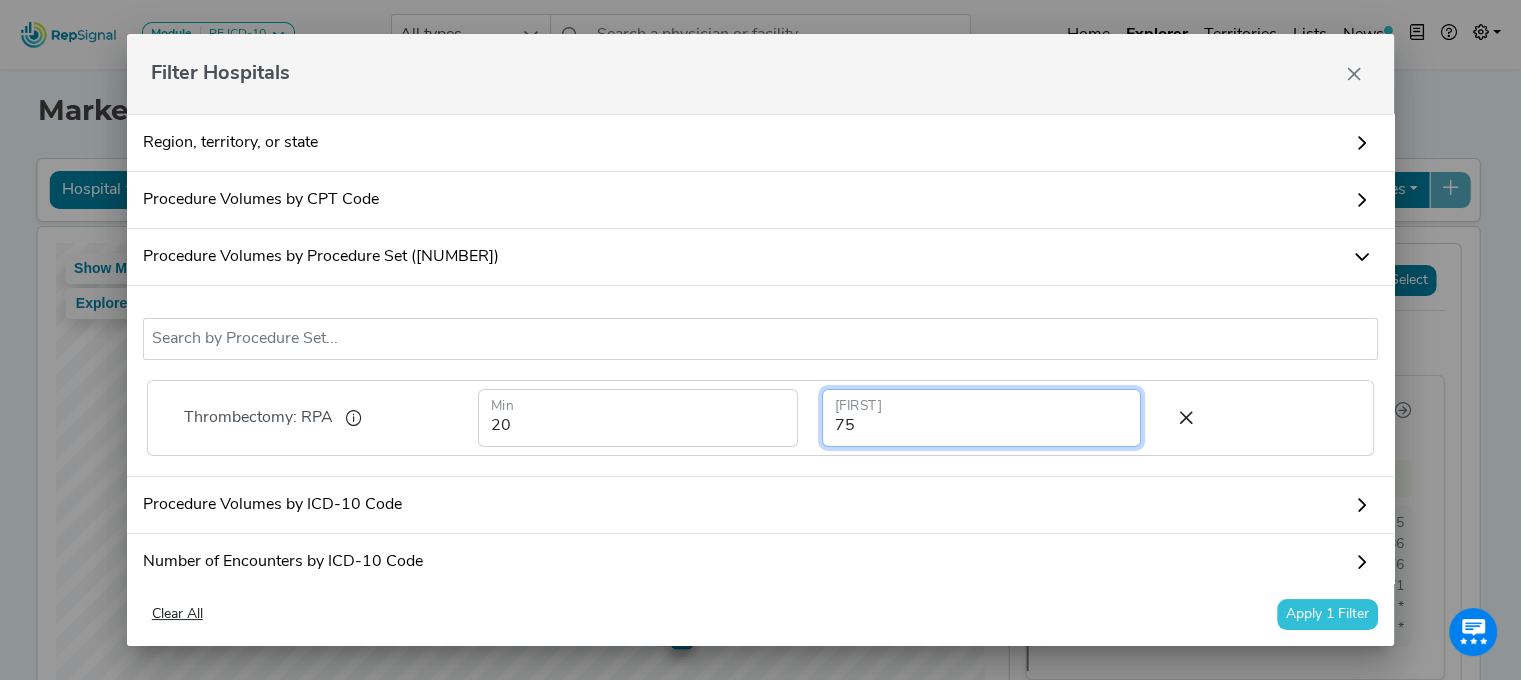 type on "75" 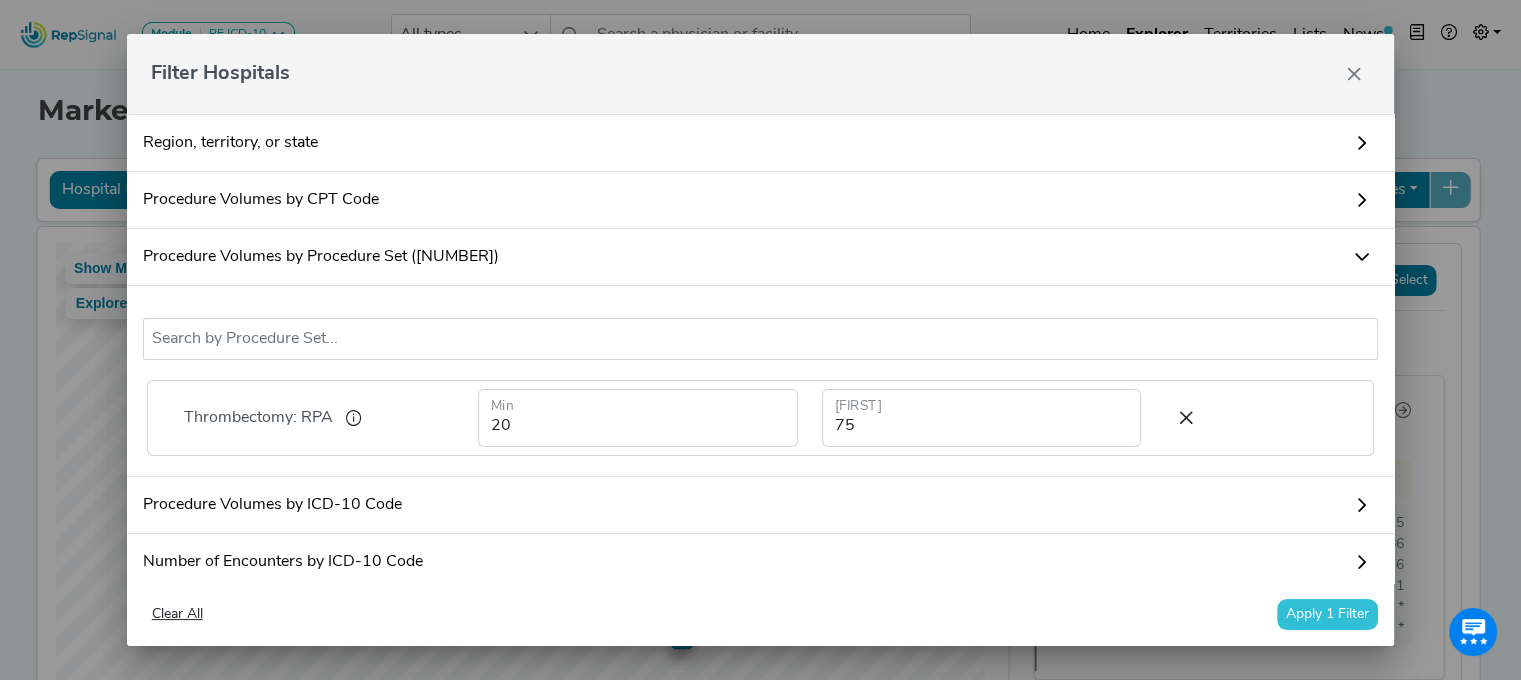 drag, startPoint x: 1309, startPoint y: 610, endPoint x: 1283, endPoint y: 590, distance: 32.80244 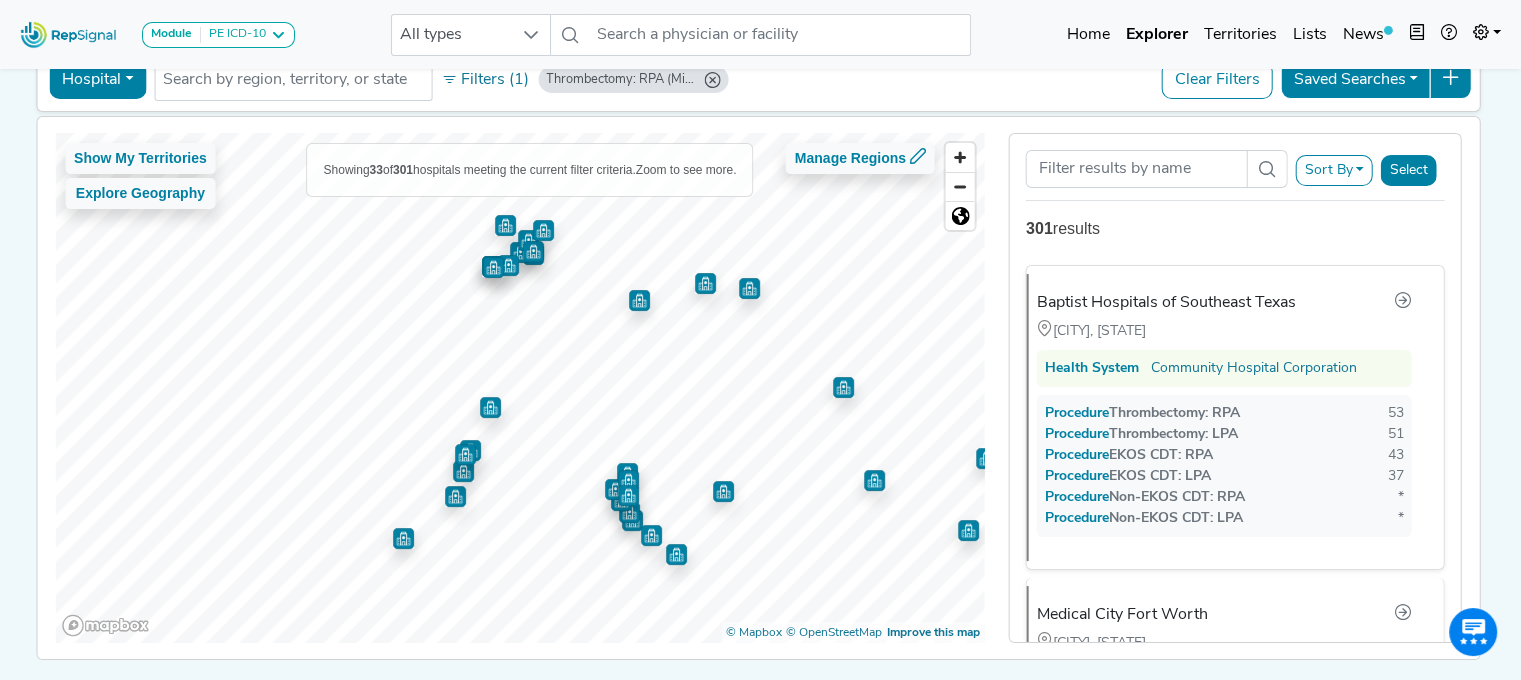 scroll, scrollTop: 128, scrollLeft: 0, axis: vertical 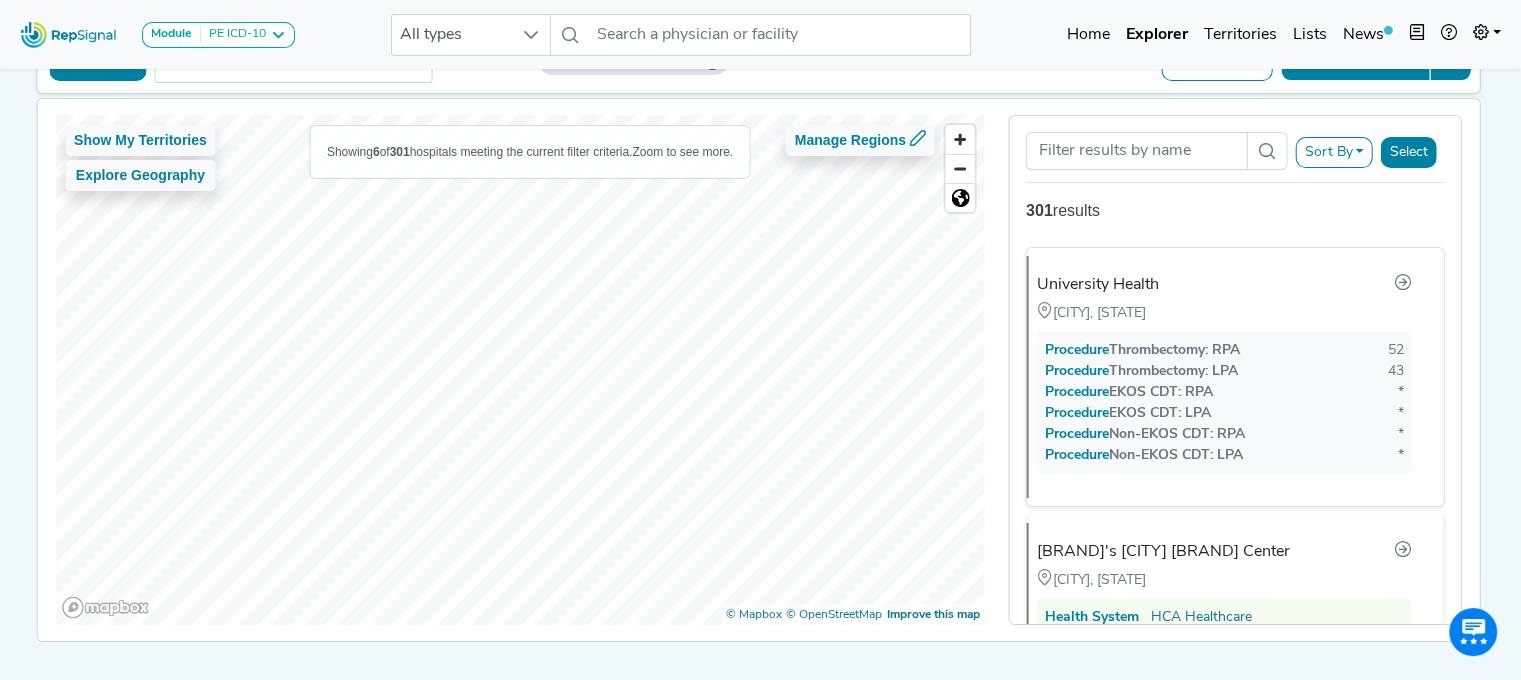 click on "Module PE ICD-10 Coronary Neurovascular PE ICD-10 Peripheral Vascular Procedures for Pulmonary Embolism Structural Heart All types No results found  Home   Explorer   Territories   Lists   News  new notes My Account Logout Market Explorer Hospital Physician Hospital ASC Office Health System No results found  Filters (1) Thrombectomy: RPA (Min: [NUMBER], Max: [NUMBER])  Clear Filters  Saved Searches Show My Territories Explore Geography  Showing  [NUMBER]  of  [NUMBER]  hospitals meeting the current filter criteria.   Zoom to see more.   Manage Regions  © Mapbox   © OpenStreetMap   Improve this map  Sort By   RepSignal Annual Procedure Volume Estimate  Thrombectomy: RPA Thrombectomy: LPA EKOS CDT: RPA EKOS CDT: LPA Non-EKOS CDT: RPA Non-EKOS CDT: LPA  Total Procedures  Relevant Physician Volume Select [NUMBER]  results  [BRAND] Health  [CITY], [STATE]   Procedure   Thrombectomy: RPA  [NUMBER]  Procedure   Thrombectomy: LPA  [NUMBER]  Procedure   EKOS CDT: RPA  *  Procedure   EKOS CDT: LPA  *  Procedure   Non-EKOS CDT: RPA  *  Procedure  * [NUMBER] [NUMBER]" at bounding box center (760, 301) 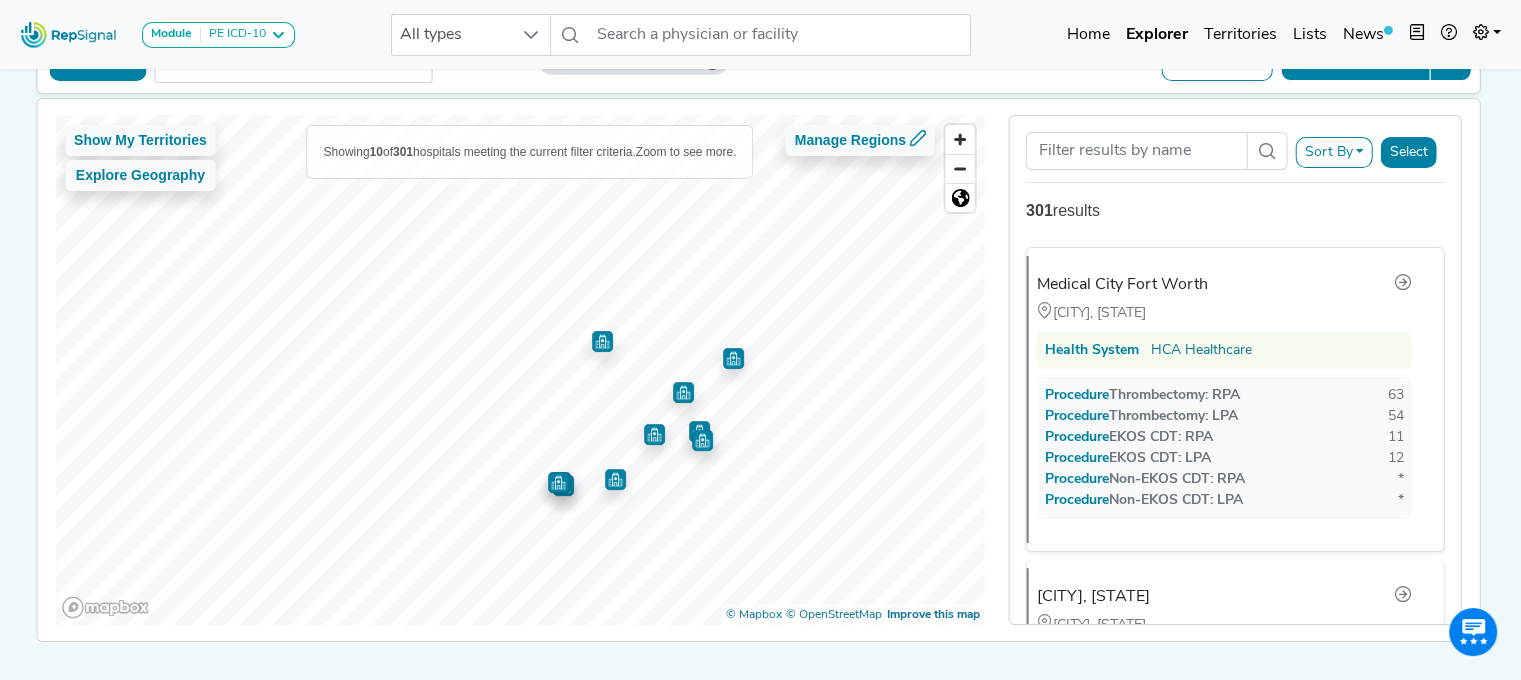 drag, startPoint x: 1450, startPoint y: 264, endPoint x: 1450, endPoint y: 286, distance: 22 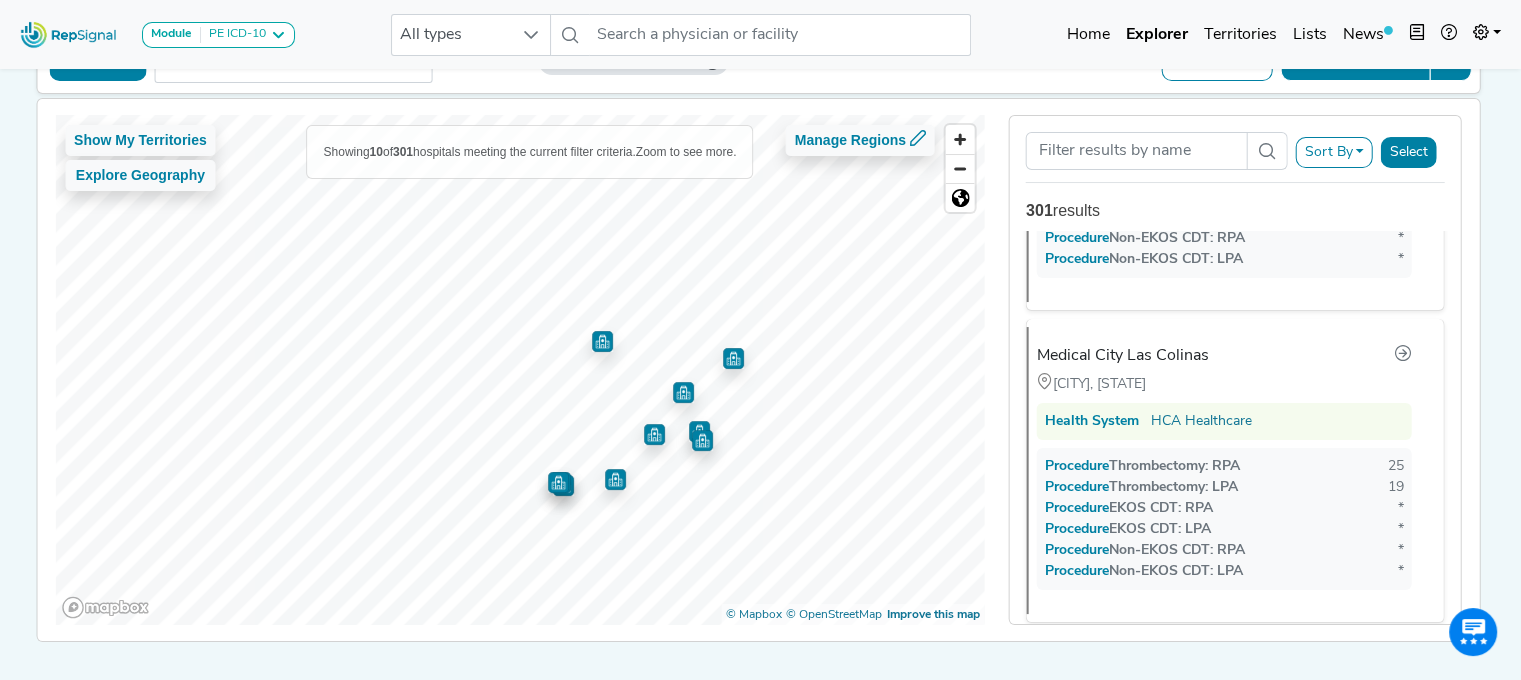 scroll, scrollTop: 2740, scrollLeft: 0, axis: vertical 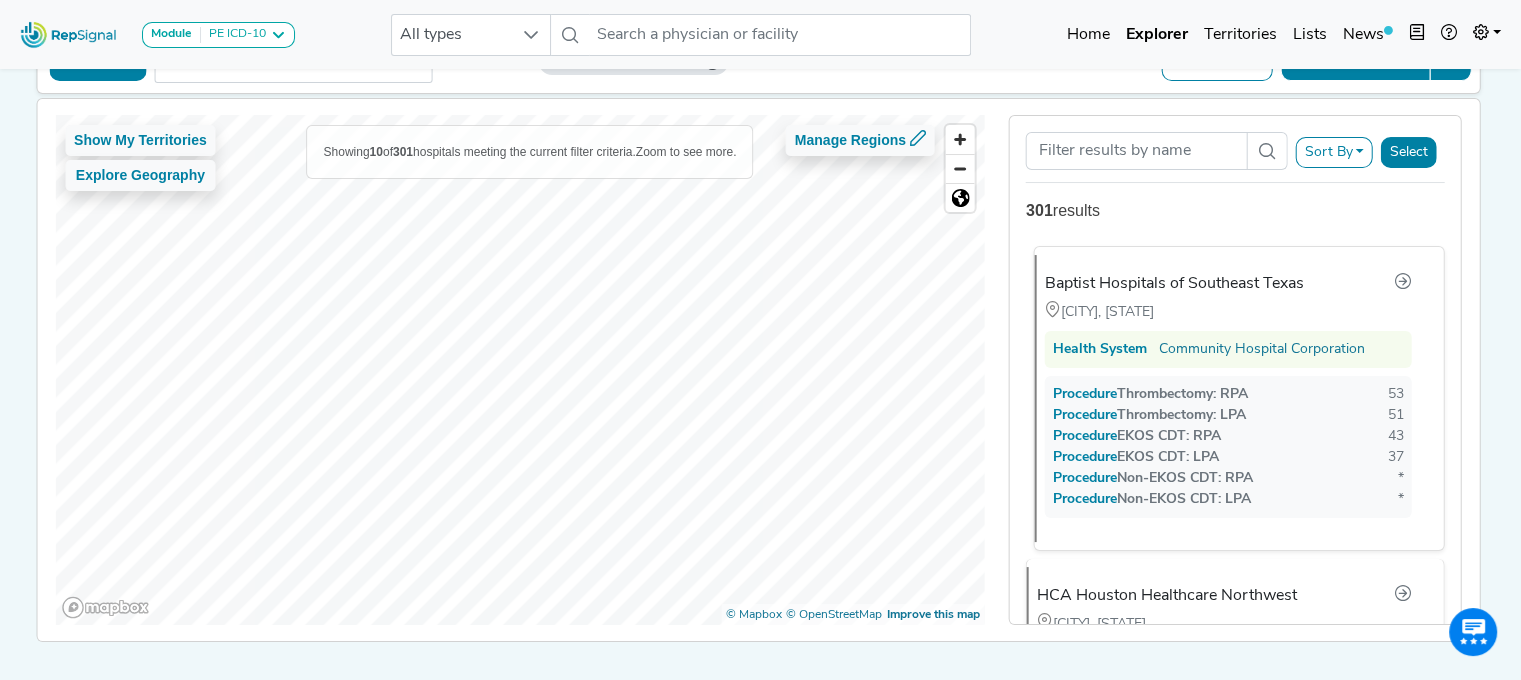 click on "[CITY], [STATE]   Health System  [ORGANIZATION]  Procedure   Thrombectomy: RPA  53  Procedure   Thrombectomy: LPA  51  Procedure   EKOS CDT: RPA  43  Procedure   EKOS CDT: LPA  37  Procedure   Non-EKOS CDT: RPA  *  Procedure   Non-EKOS CDT: LPA  * [ORGANIZATION]  [CITY], [STATE]   Health System  [ORGANIZATION]  Procedure   Thrombectomy: RPA  20  Procedure   Thrombectomy: LPA  12  Procedure   EKOS CDT: RPA  18  Procedure   EKOS CDT: LPA  18  Procedure   Non-EKOS CDT: RPA  *  Procedure   Non-EKOS CDT: LPA  *  [CITY], [STATE]   Procedure" at bounding box center (758, 370) 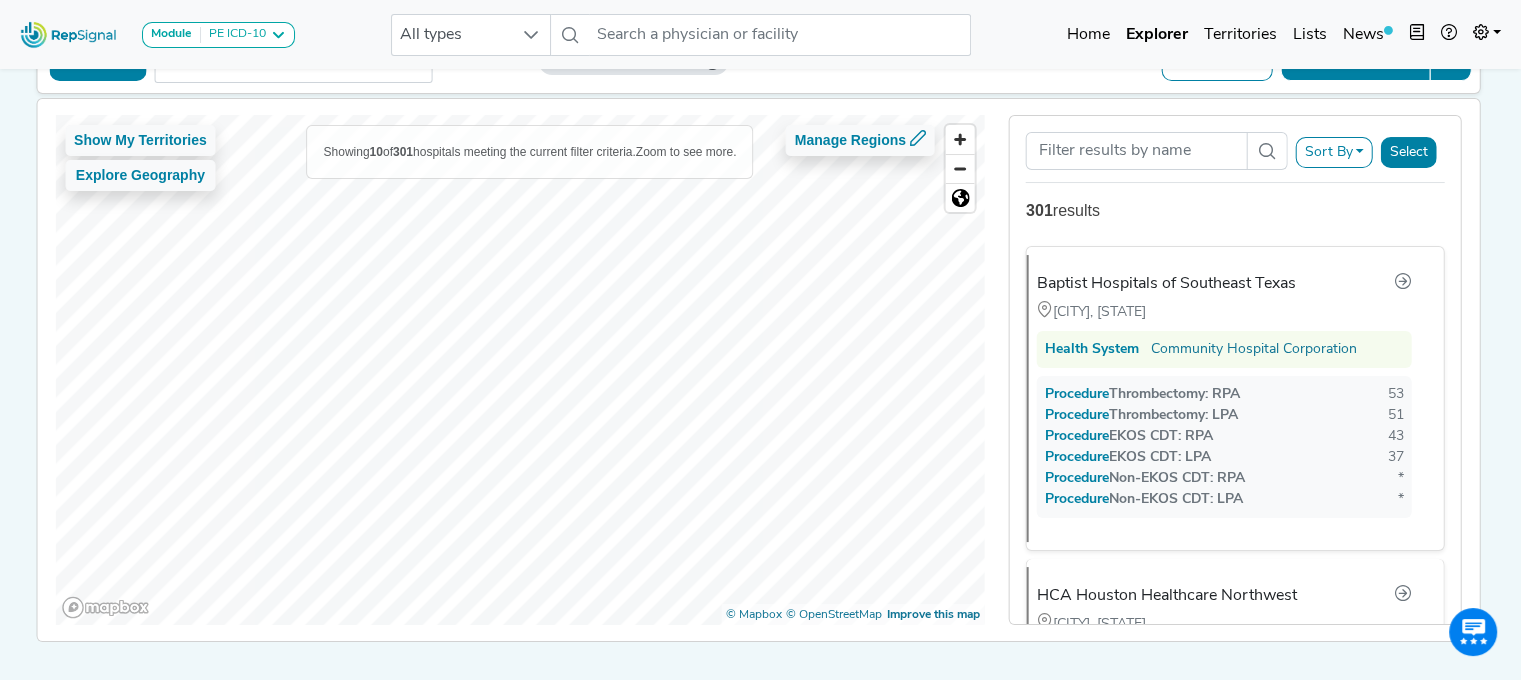 scroll, scrollTop: 0, scrollLeft: 0, axis: both 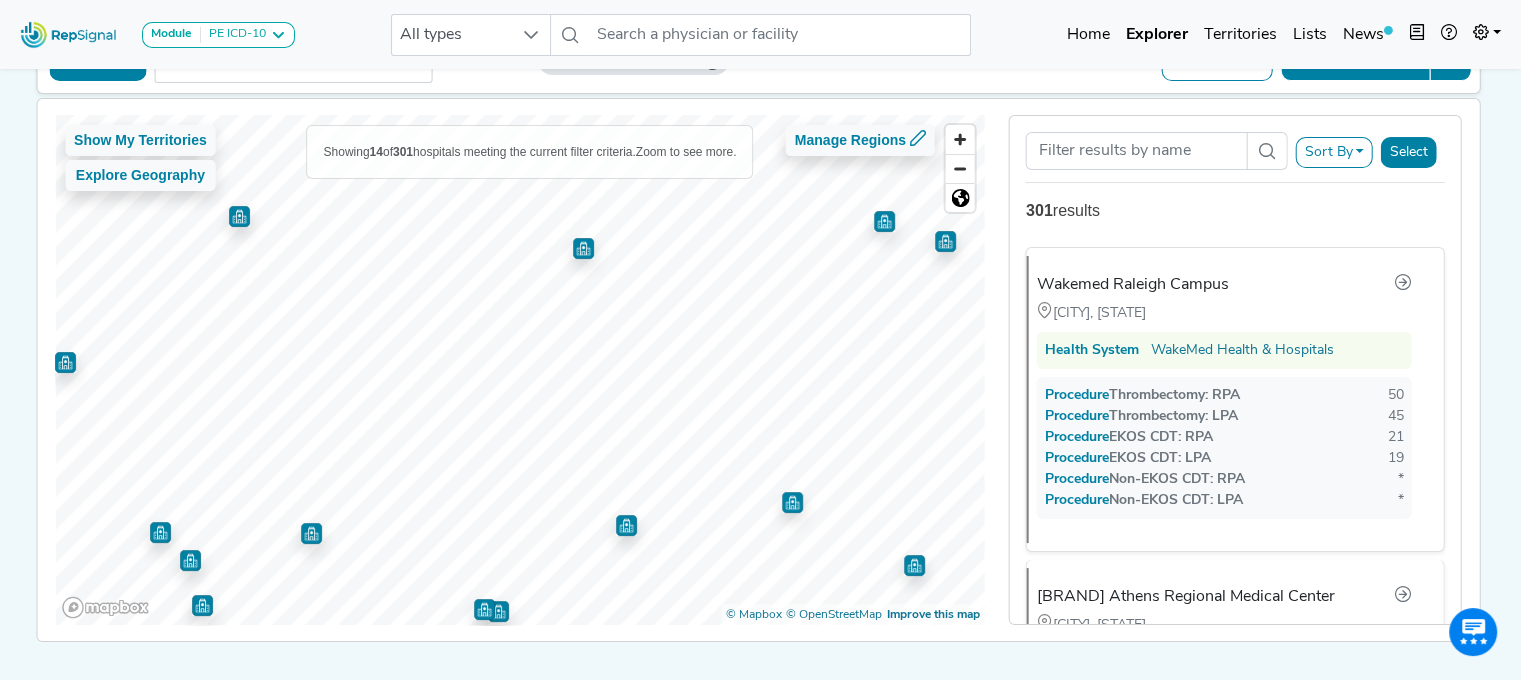 click 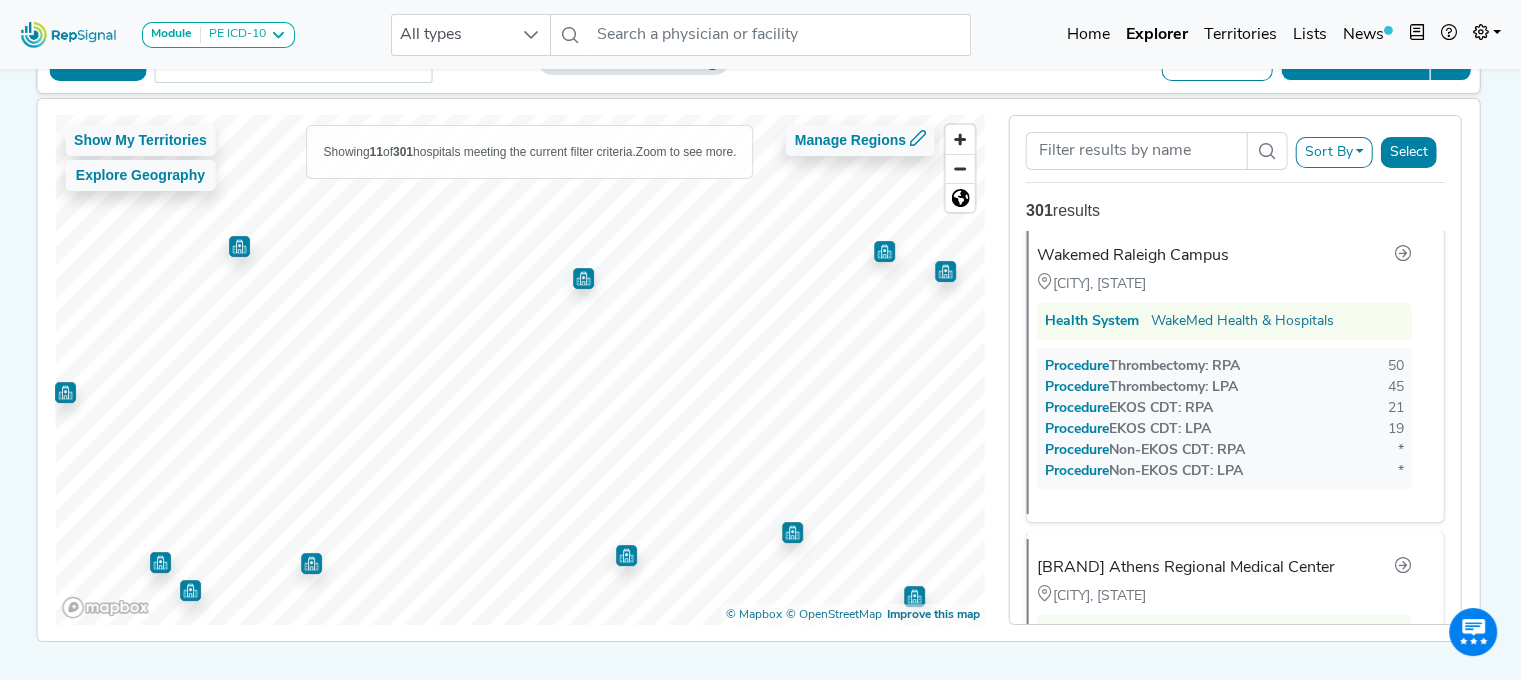 scroll, scrollTop: 0, scrollLeft: 0, axis: both 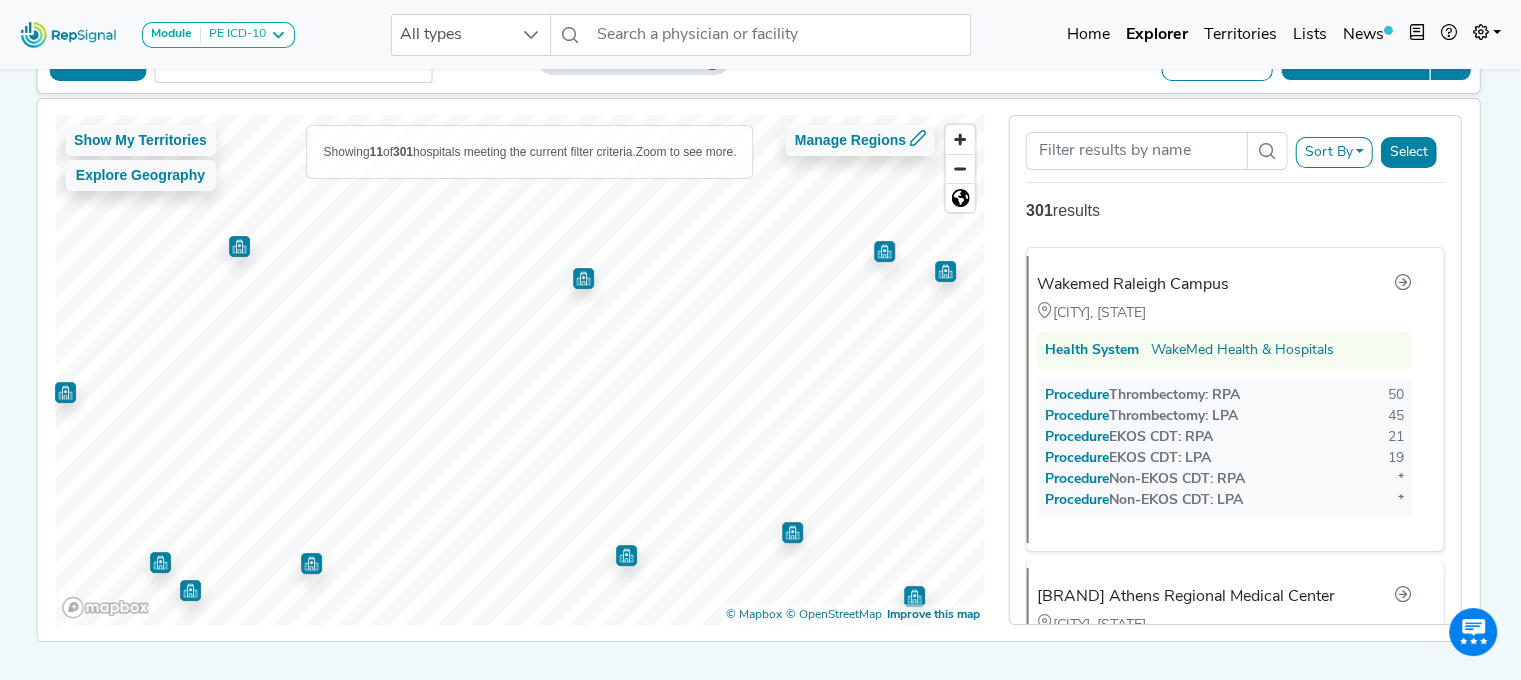 click 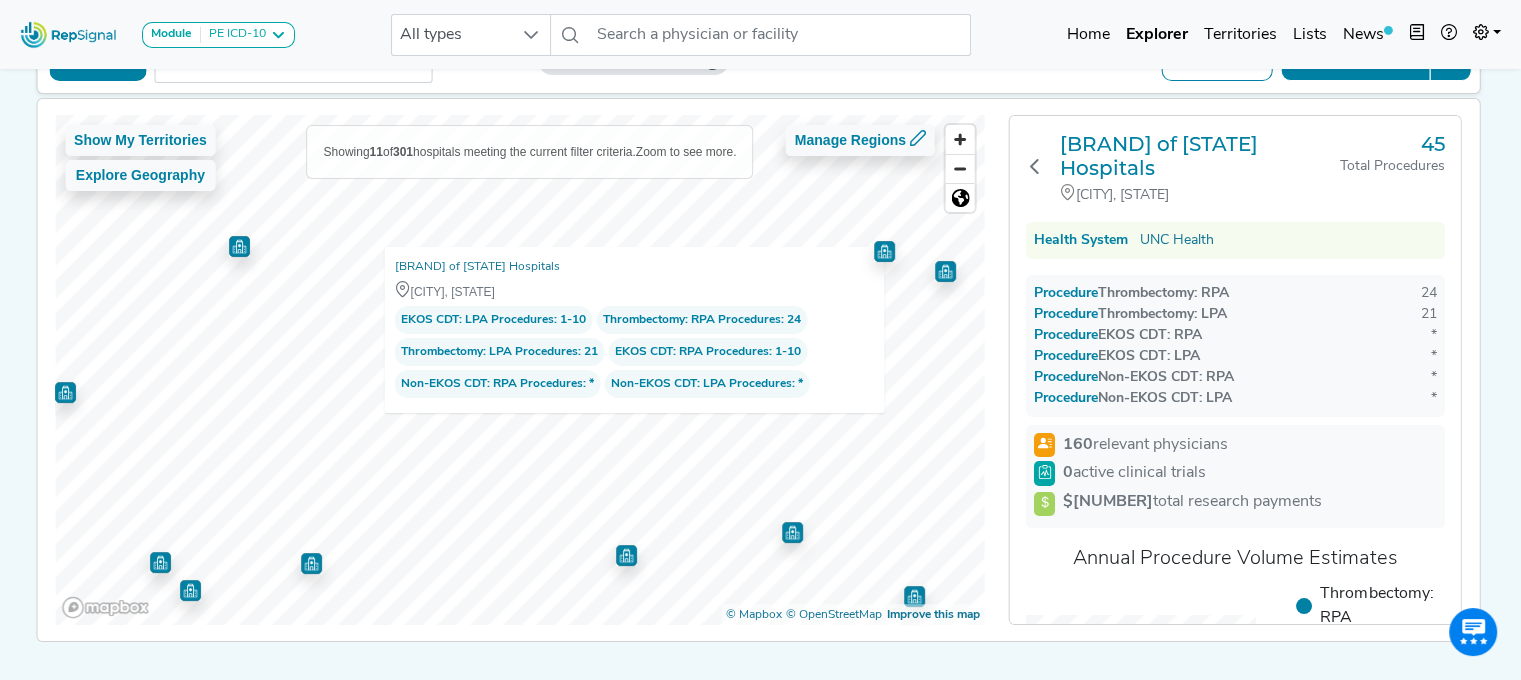 click 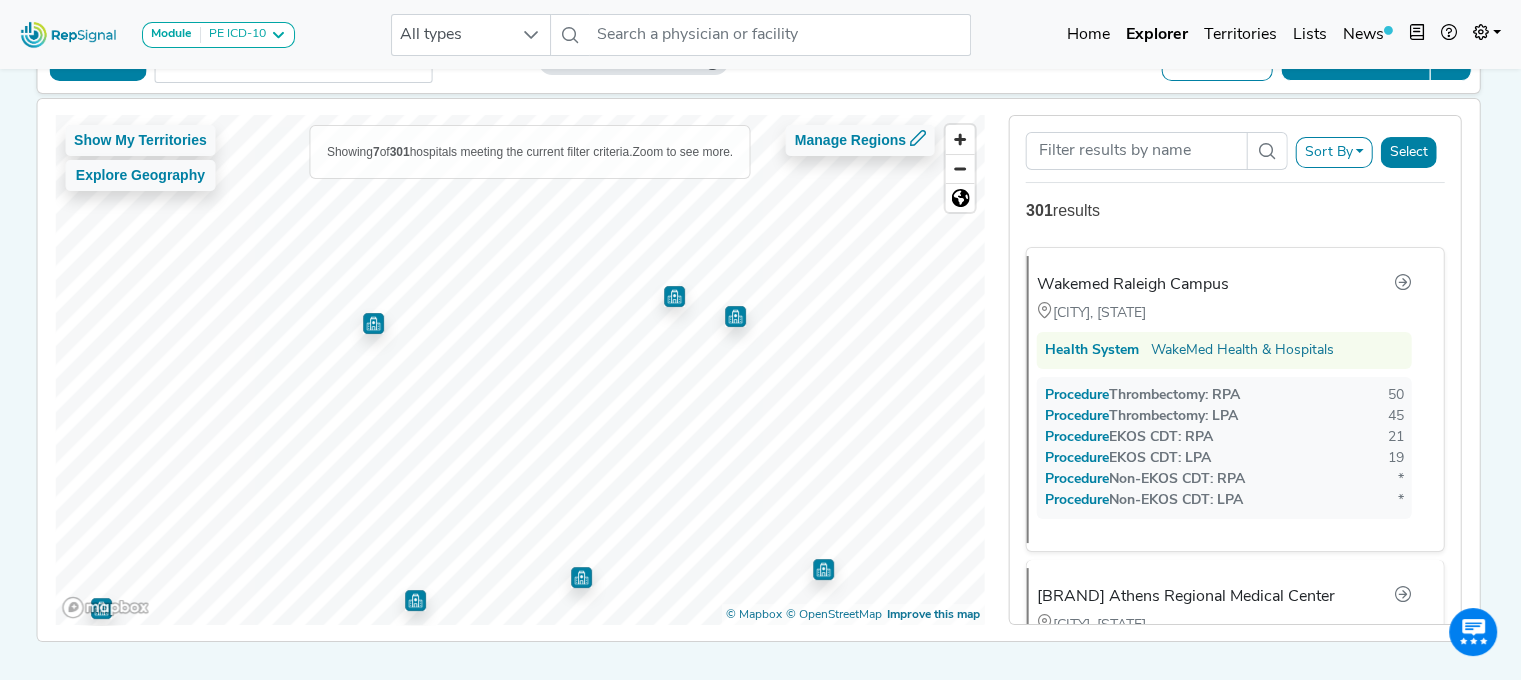 click 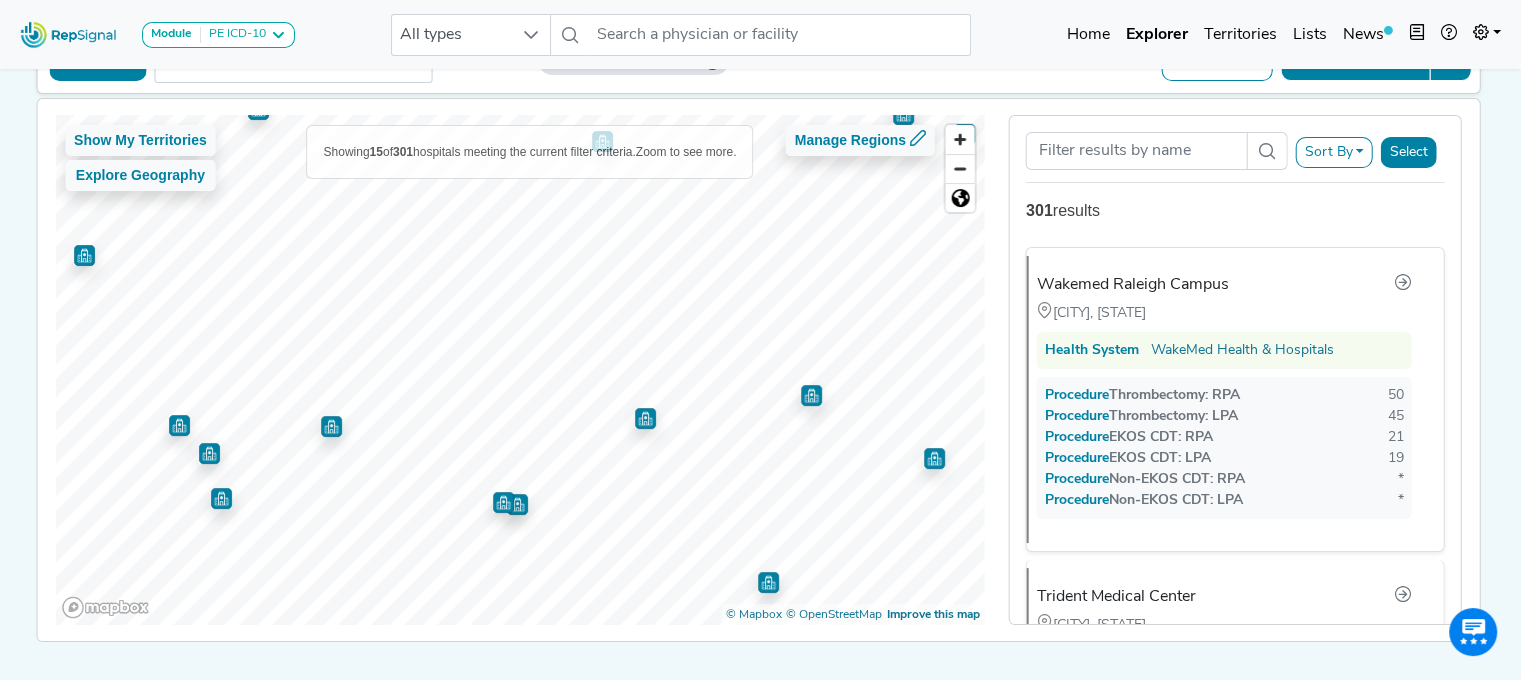 scroll, scrollTop: 0, scrollLeft: 0, axis: both 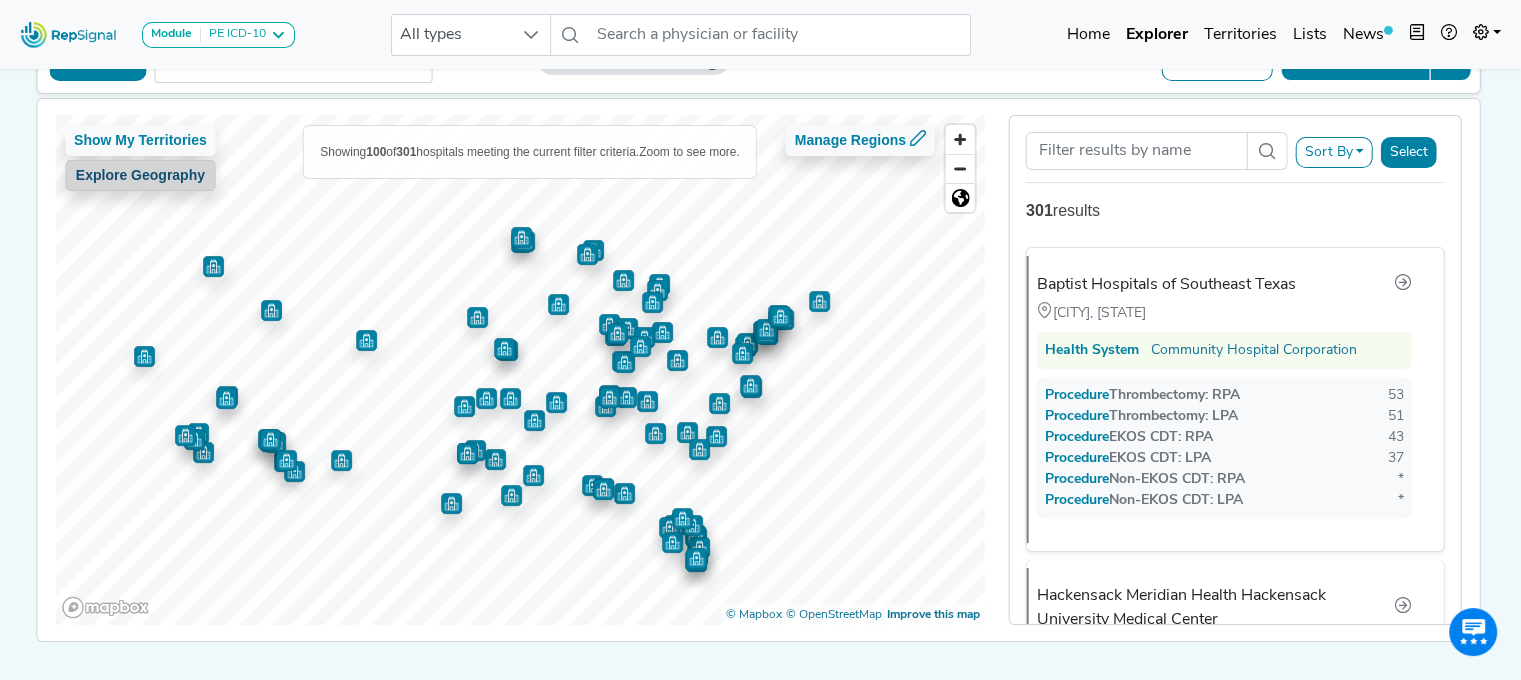 click on "Explore Geography" at bounding box center (140, 175) 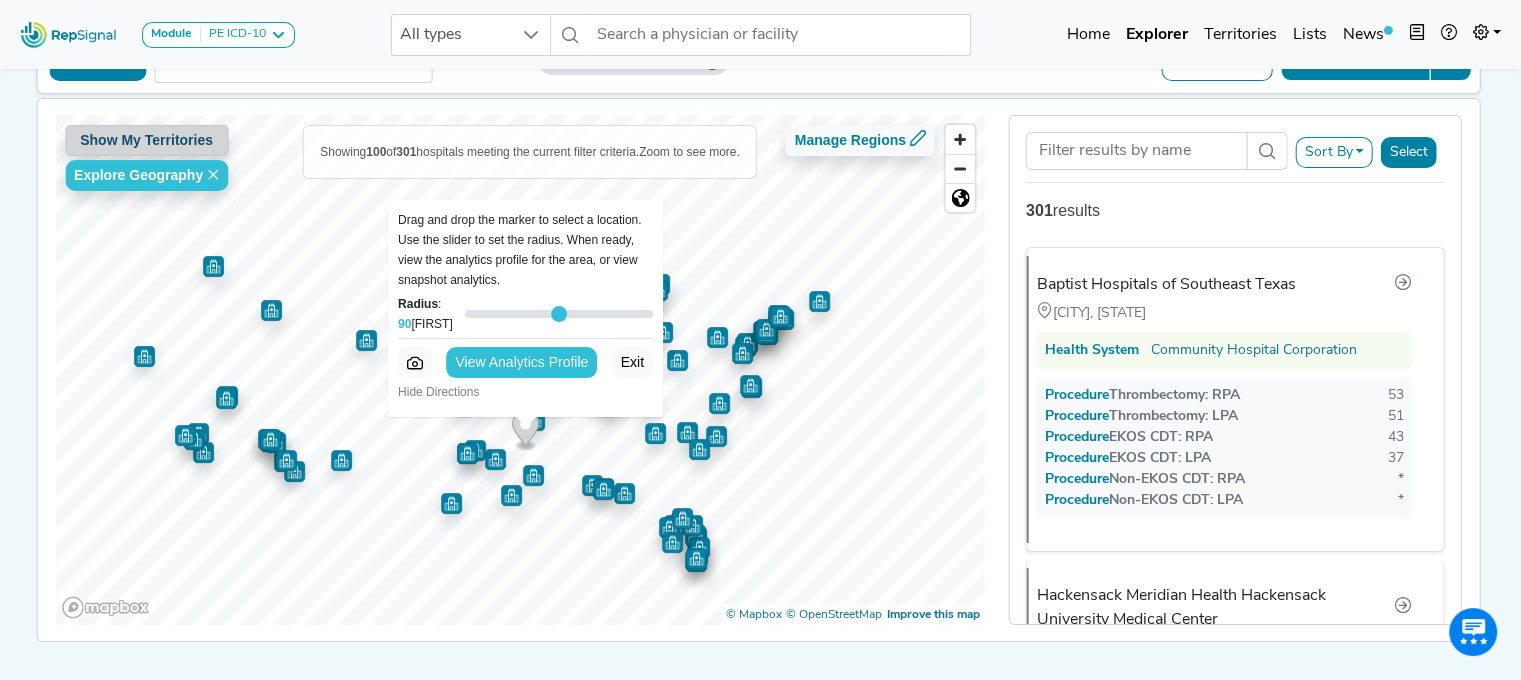 click on "Show My Territories" at bounding box center [146, 140] 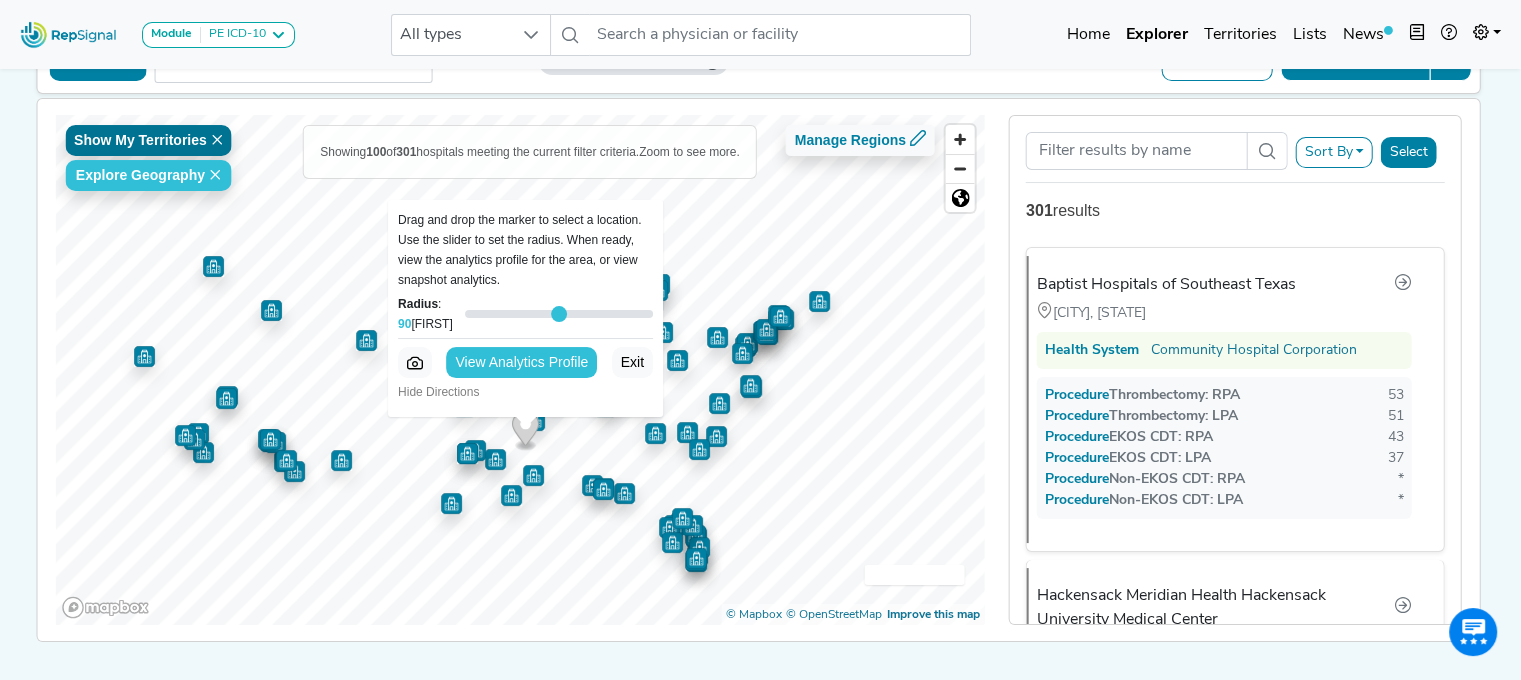 click at bounding box center [217, 140] 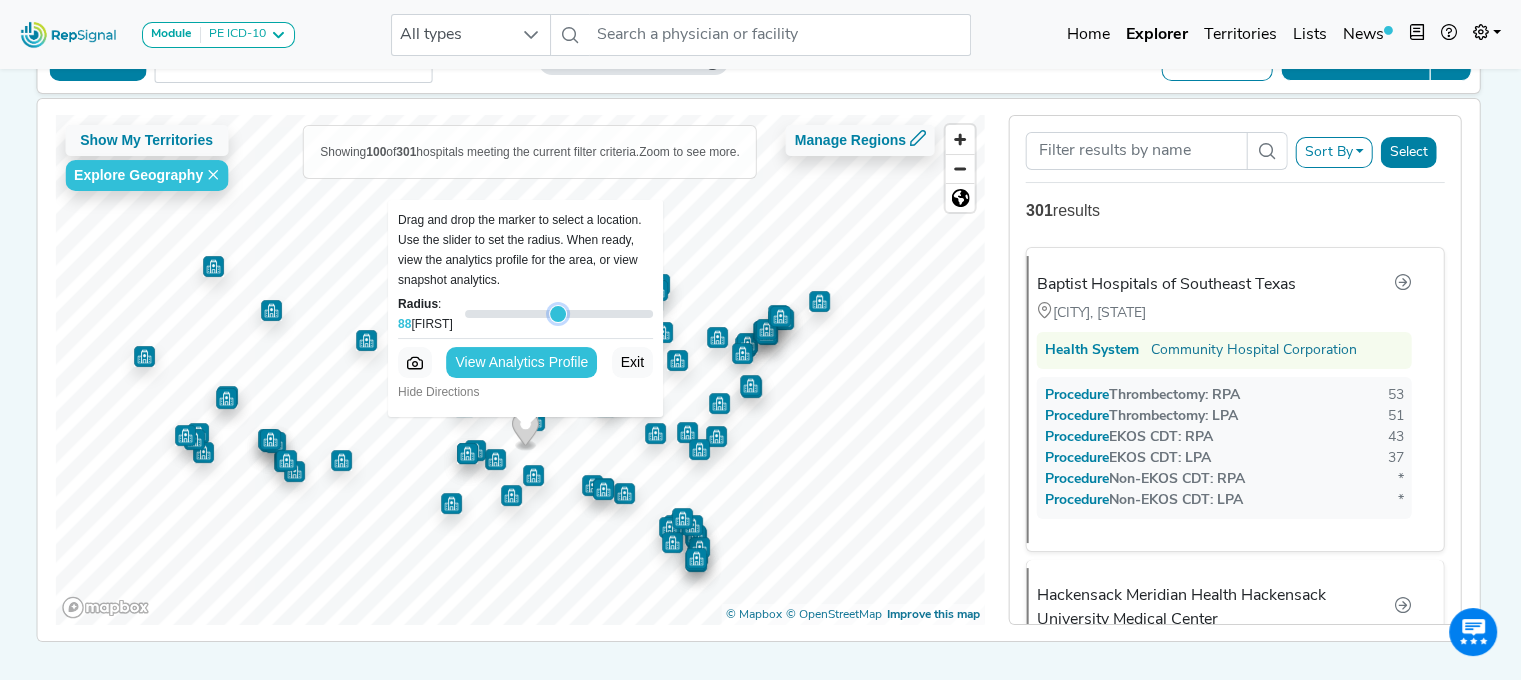 type on "90" 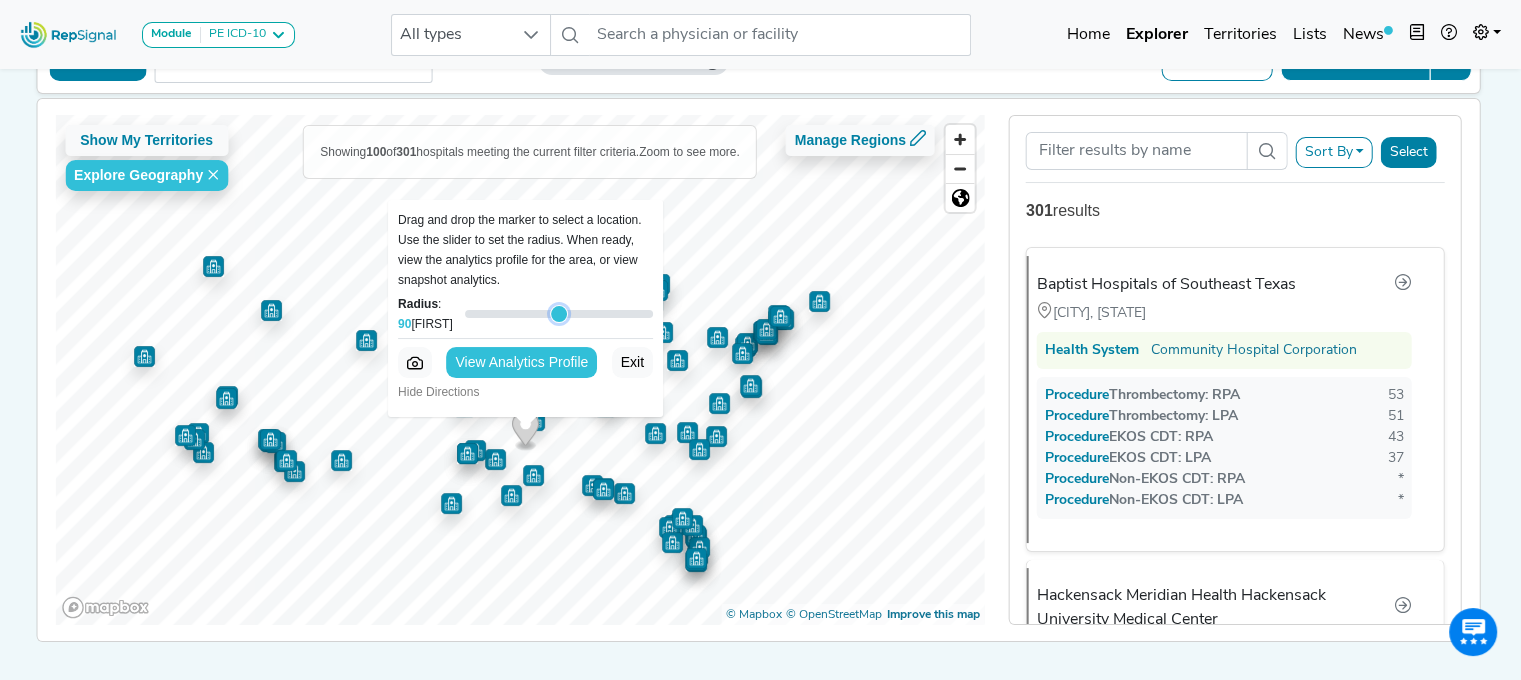 click on "Radius : 90  Miles" at bounding box center (559, 314) 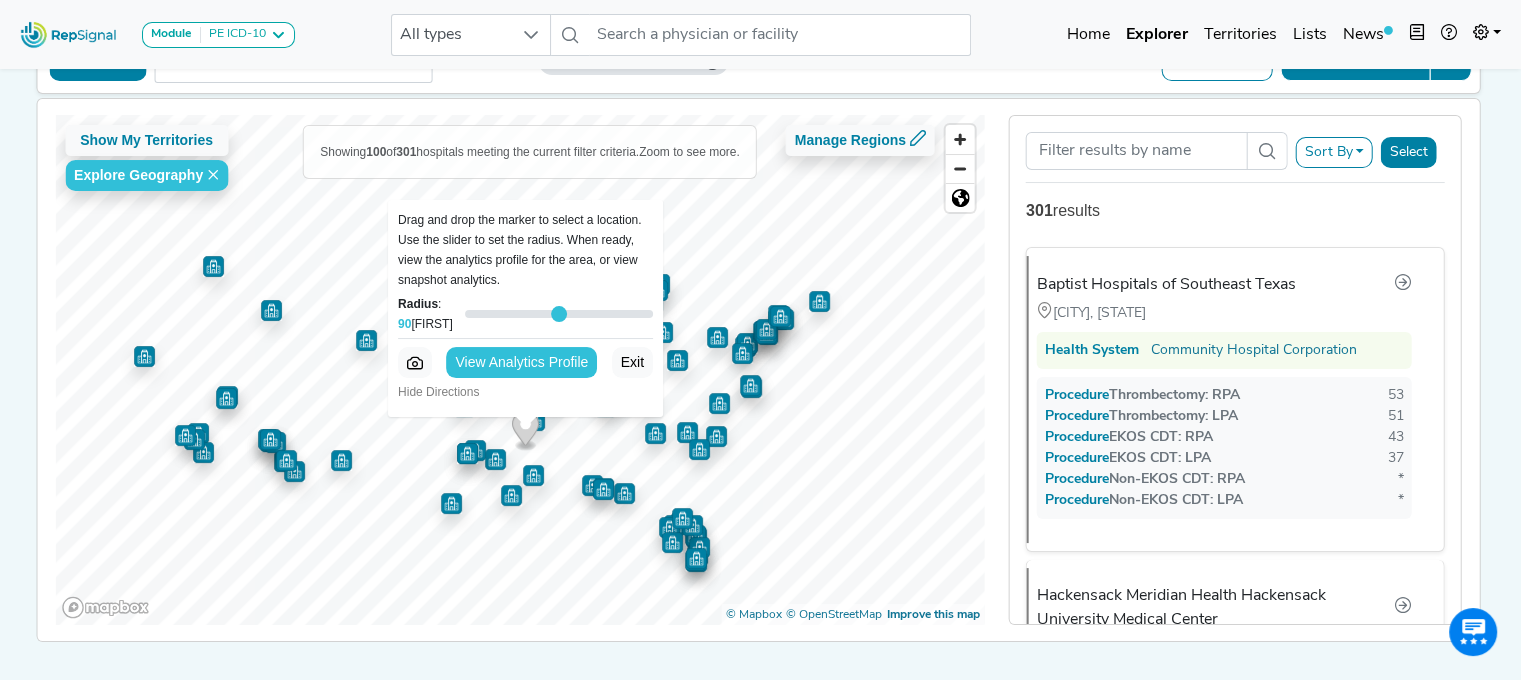 click on "View Analytics Profile" at bounding box center (521, 362) 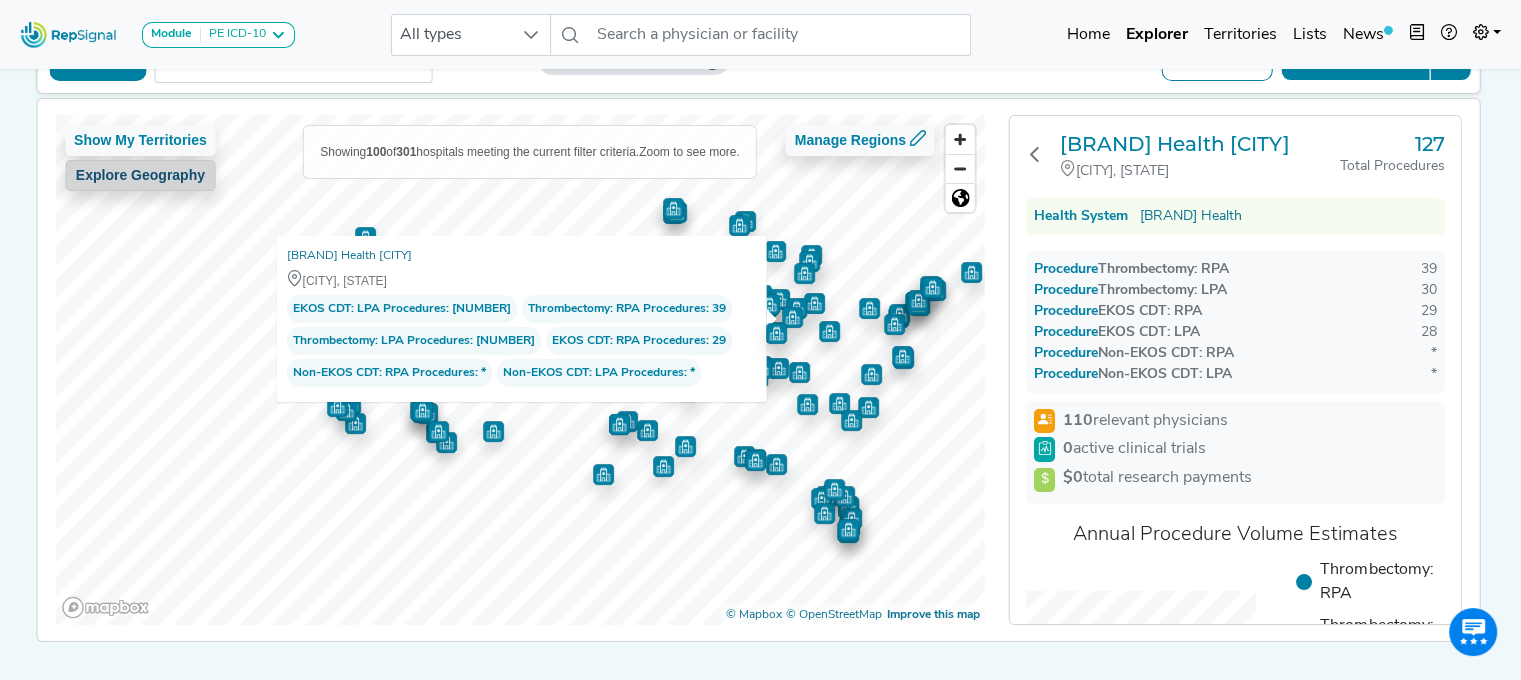 click on "Explore Geography" at bounding box center [140, 175] 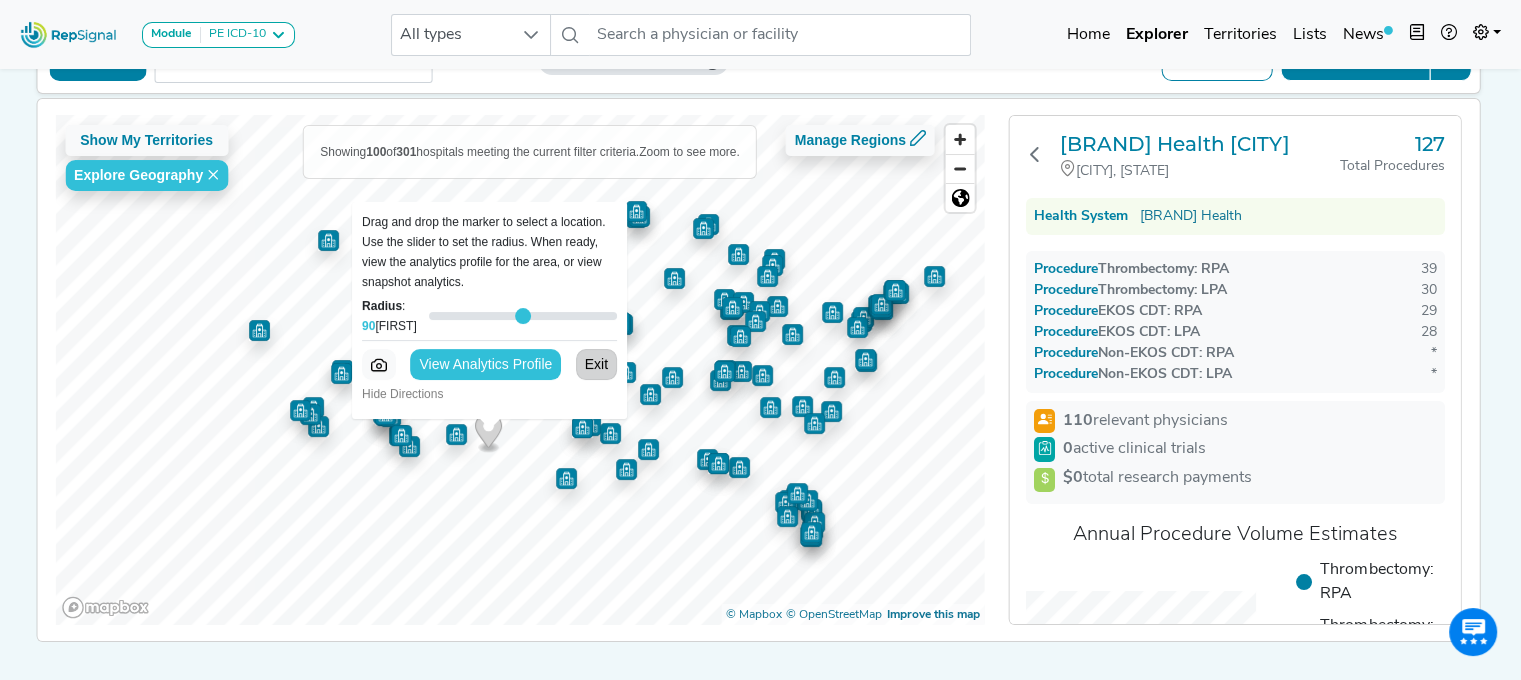 click on "Exit" at bounding box center [595, 364] 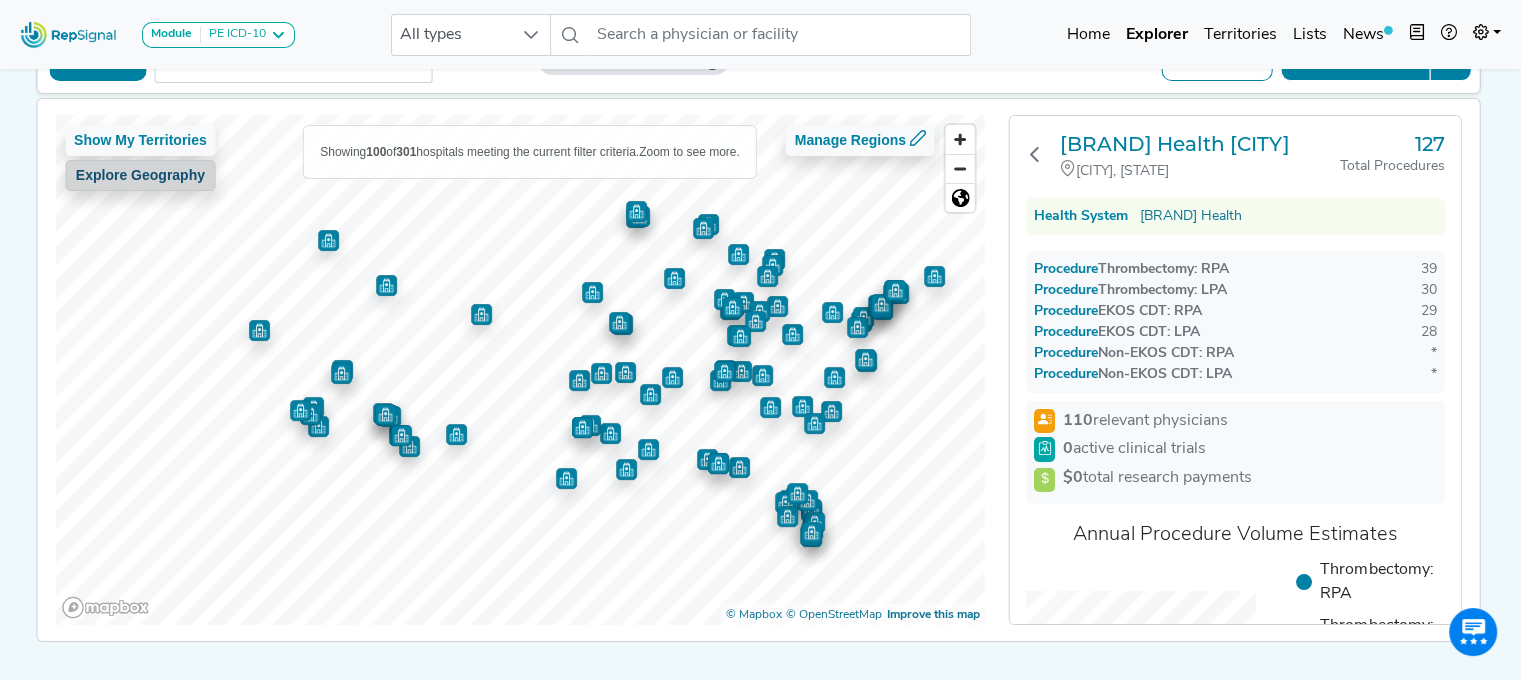 click on "Explore Geography" at bounding box center [140, 175] 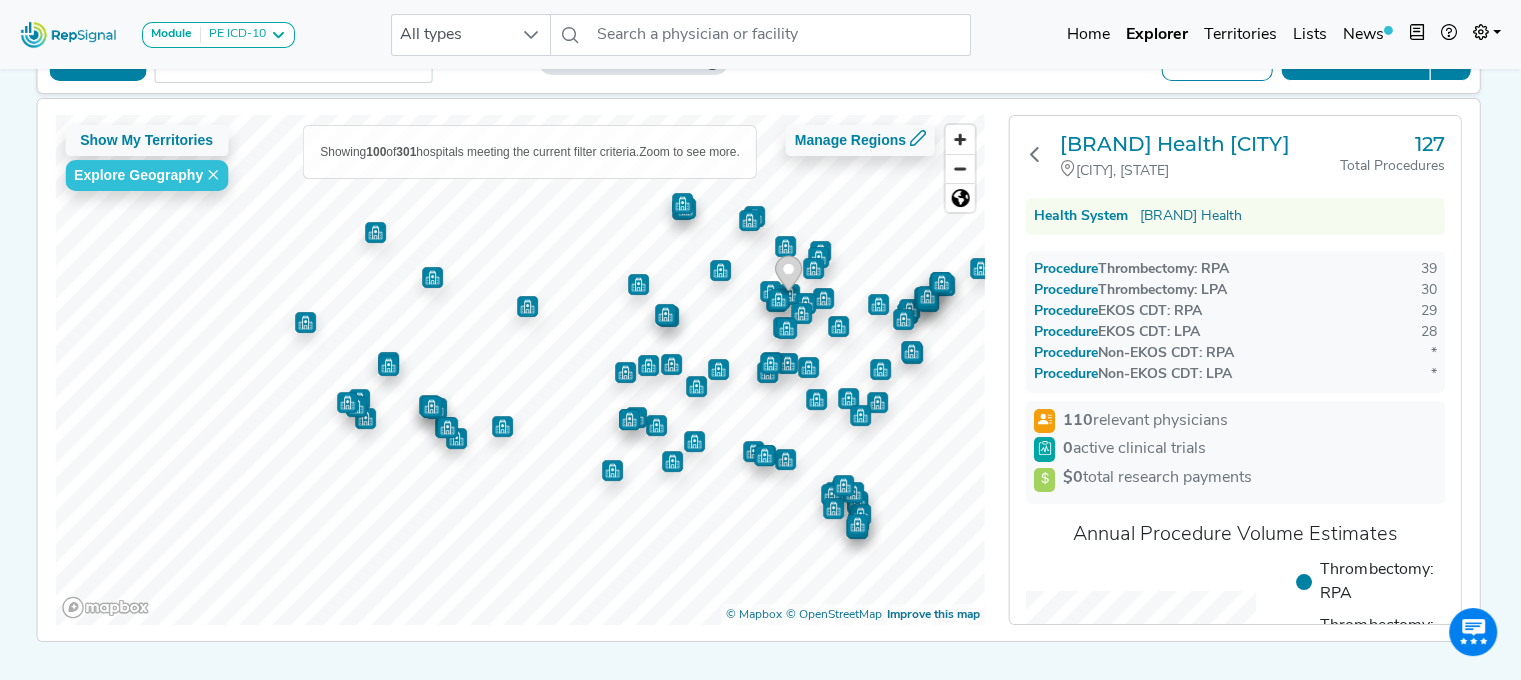 drag, startPoint x: 560, startPoint y: 423, endPoint x: 780, endPoint y: 277, distance: 264.03787 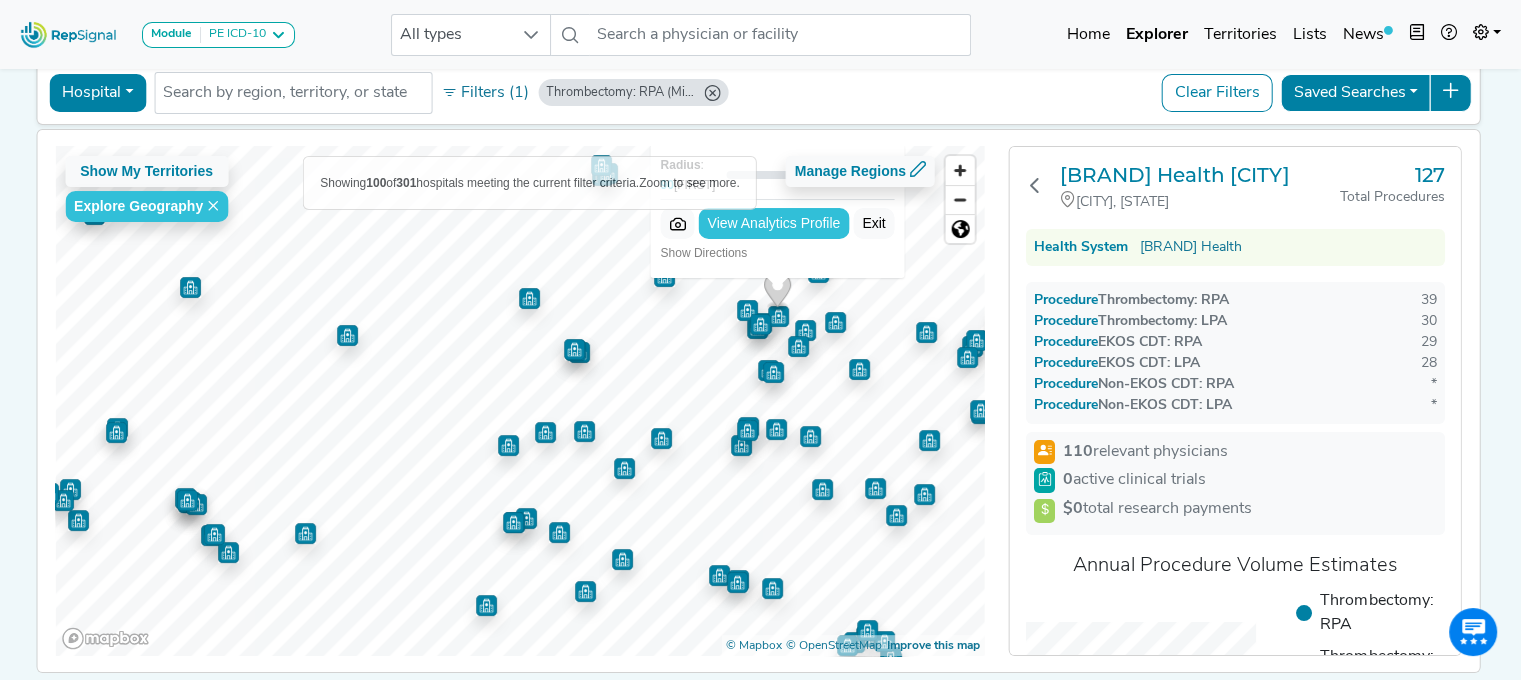 scroll, scrollTop: 0, scrollLeft: 0, axis: both 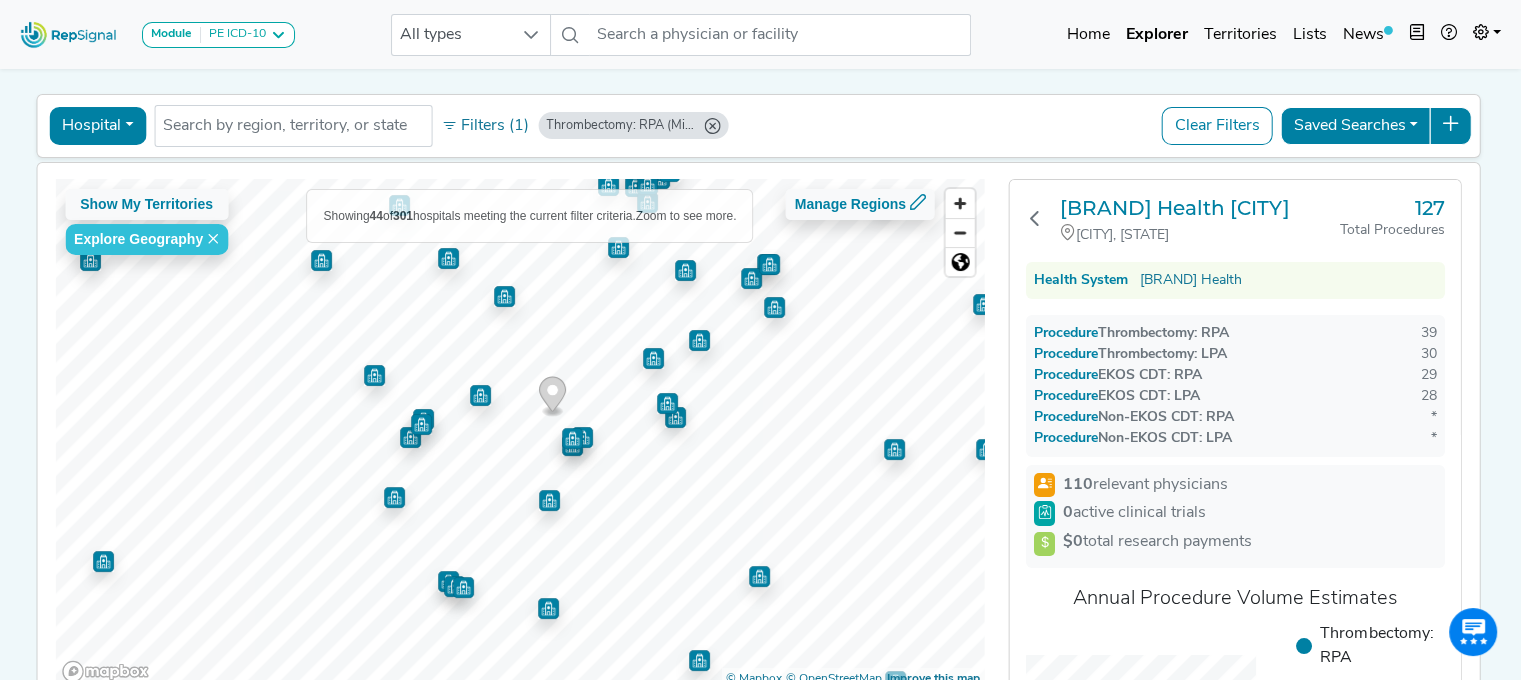 drag, startPoint x: 473, startPoint y: 357, endPoint x: 549, endPoint y: 413, distance: 94.40339 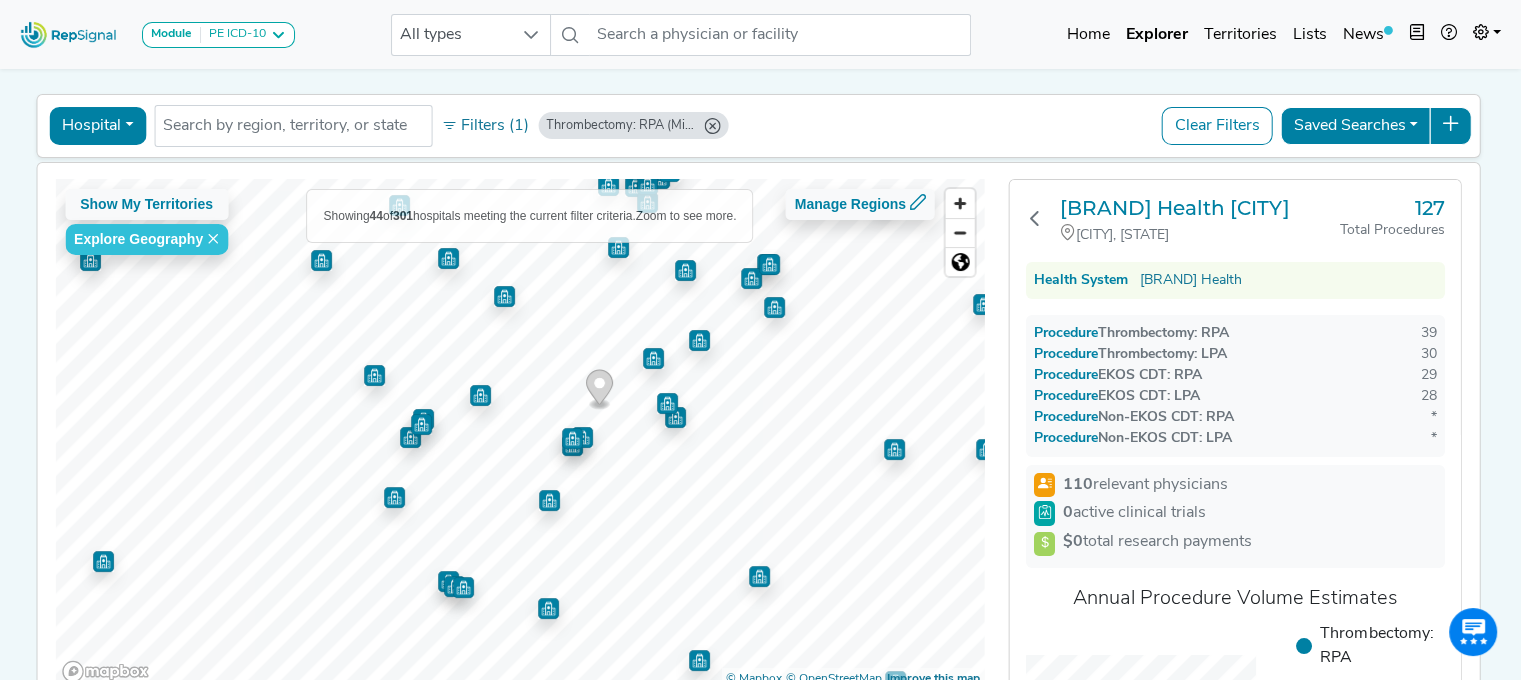 drag, startPoint x: 549, startPoint y: 415, endPoint x: 614, endPoint y: 404, distance: 65.9242 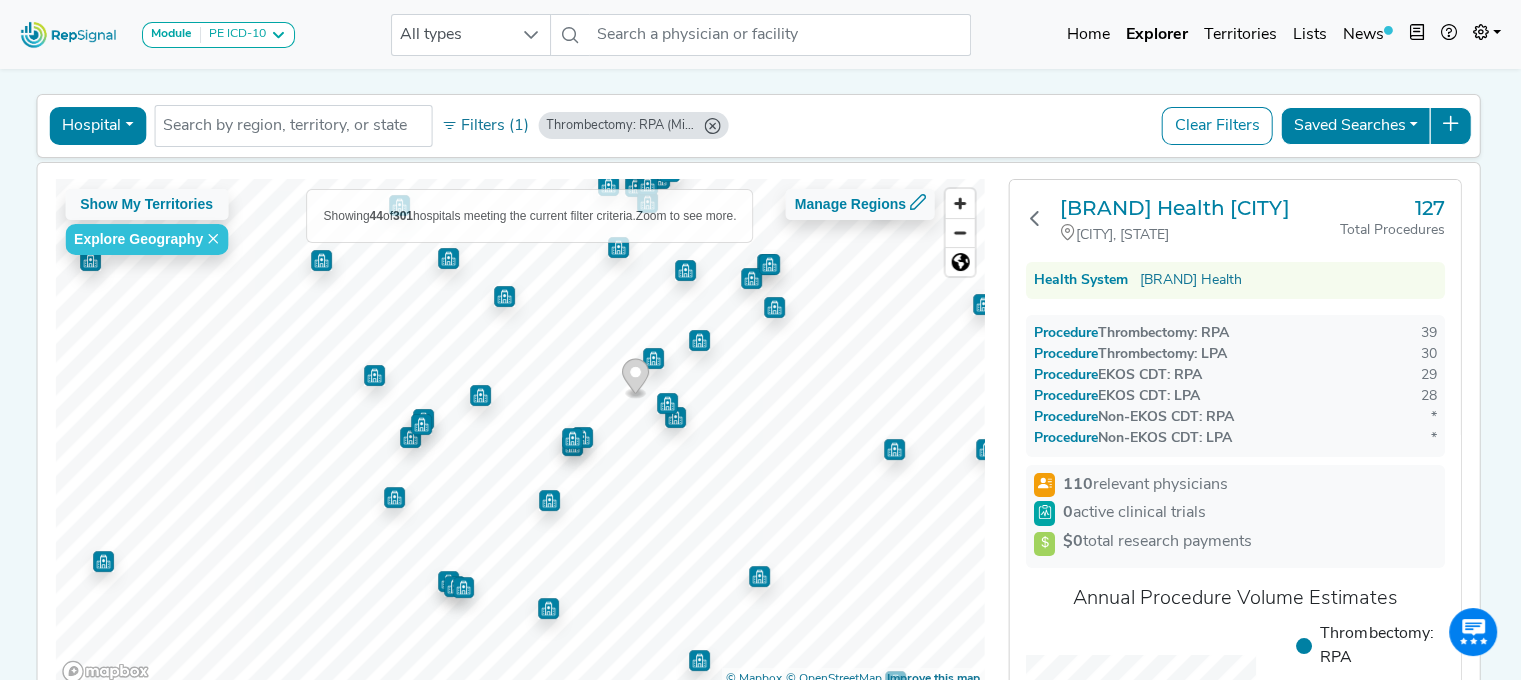 drag, startPoint x: 614, startPoint y: 404, endPoint x: 632, endPoint y: 397, distance: 19.313208 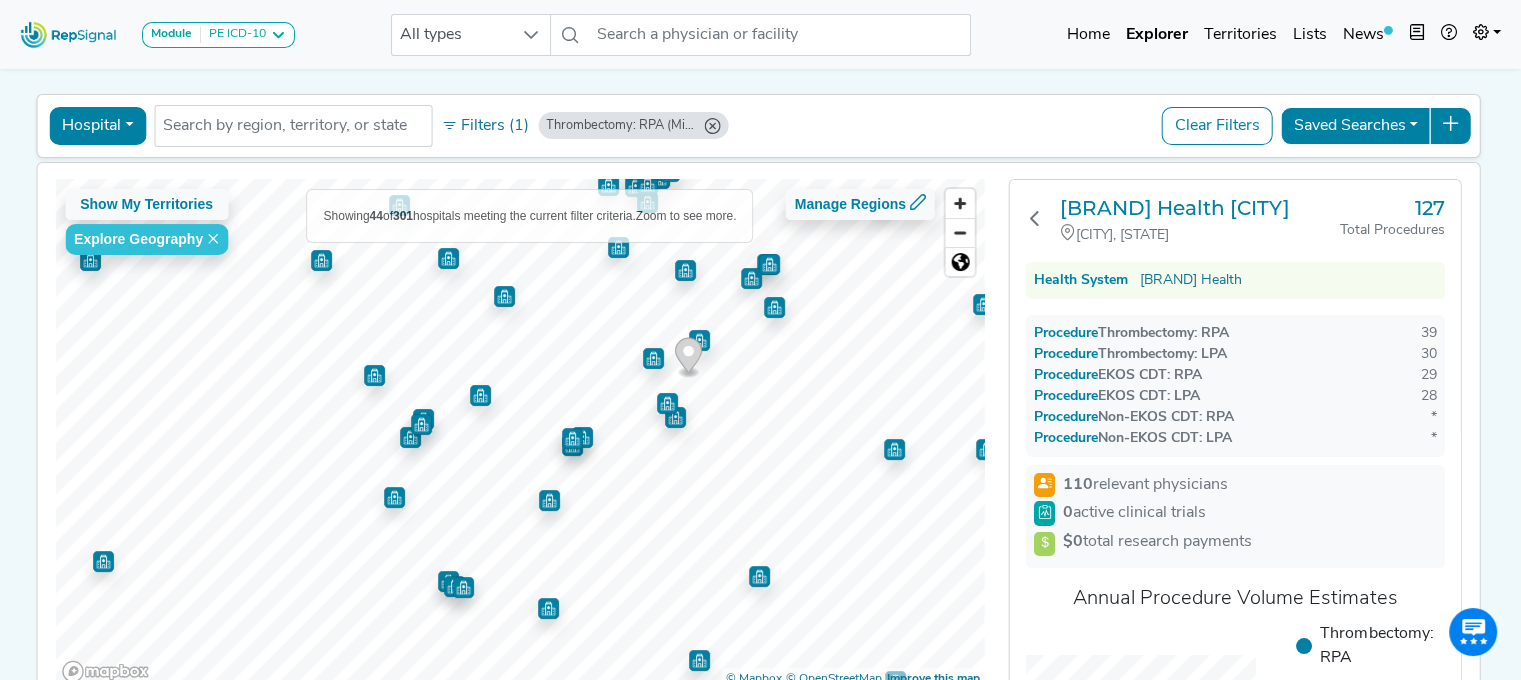 drag, startPoint x: 632, startPoint y: 397, endPoint x: 684, endPoint y: 366, distance: 60.53924 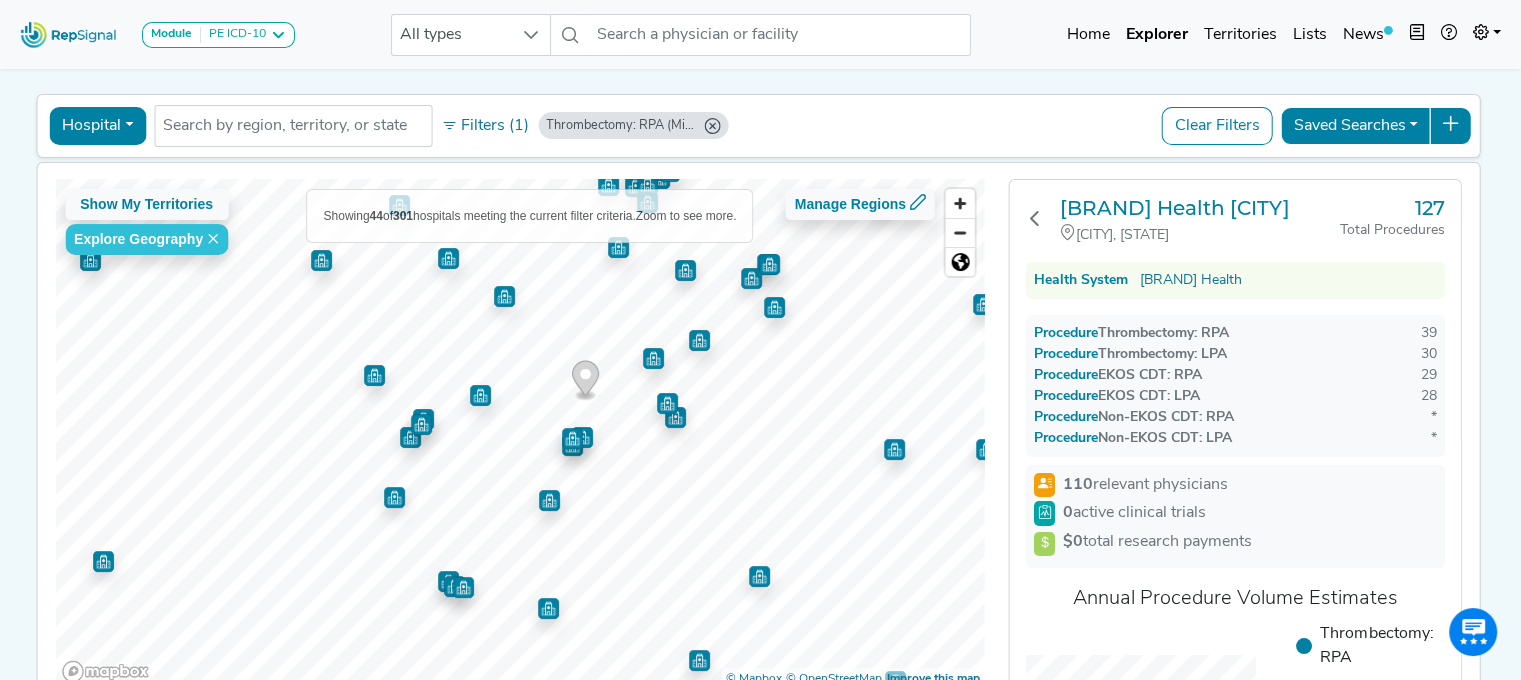 drag, startPoint x: 685, startPoint y: 376, endPoint x: 581, endPoint y: 399, distance: 106.51291 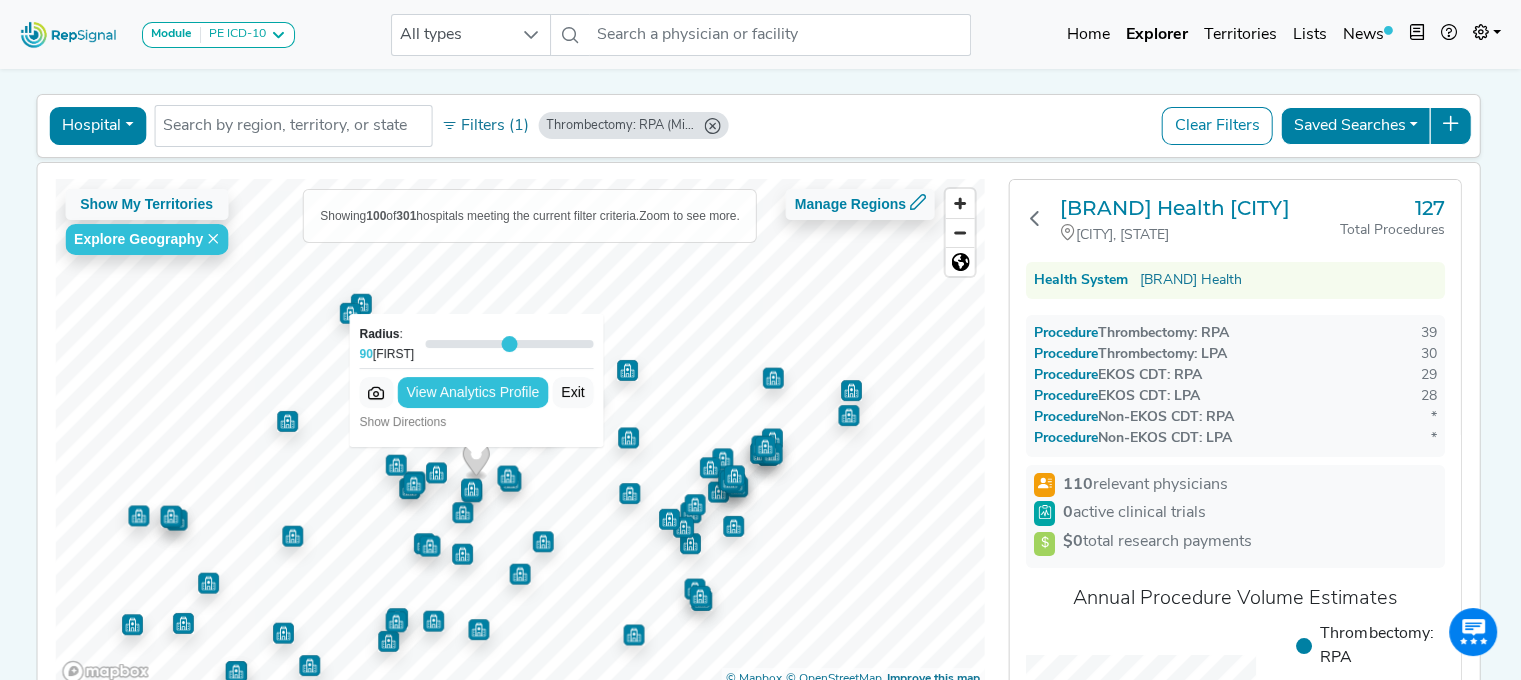 drag, startPoint x: 405, startPoint y: 360, endPoint x: 472, endPoint y: 491, distance: 147.13939 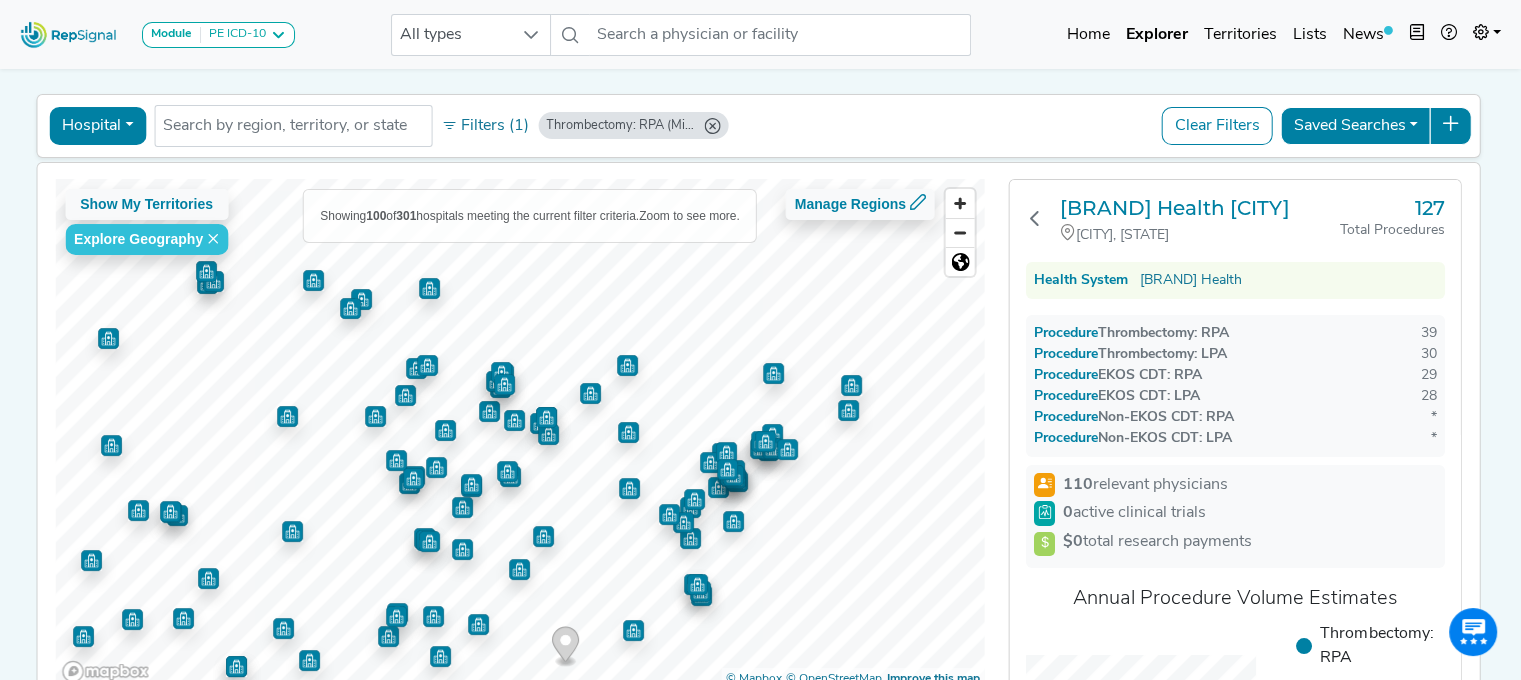 drag, startPoint x: 465, startPoint y: 455, endPoint x: 554, endPoint y: 646, distance: 210.71782 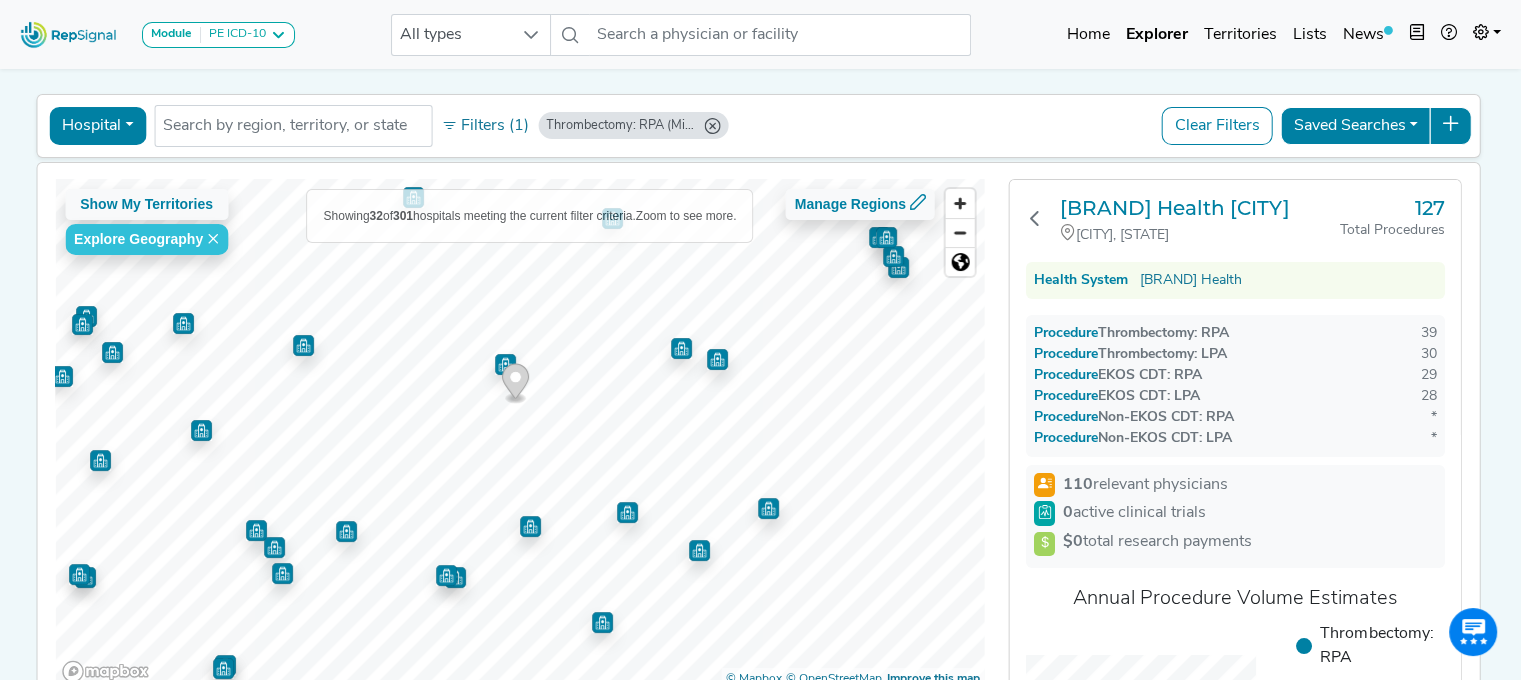 drag, startPoint x: 524, startPoint y: 433, endPoint x: 504, endPoint y: 394, distance: 43.829212 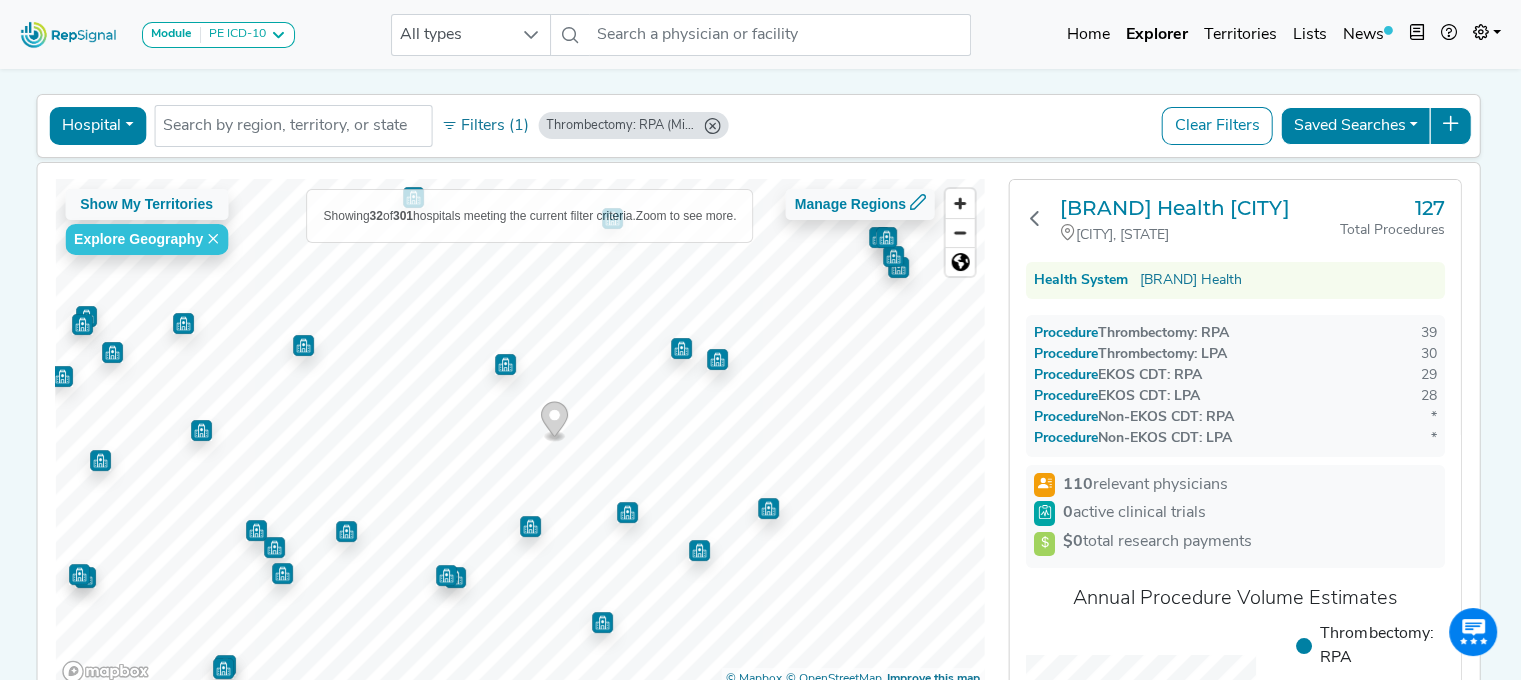 drag, startPoint x: 505, startPoint y: 394, endPoint x: 544, endPoint y: 432, distance: 54.451813 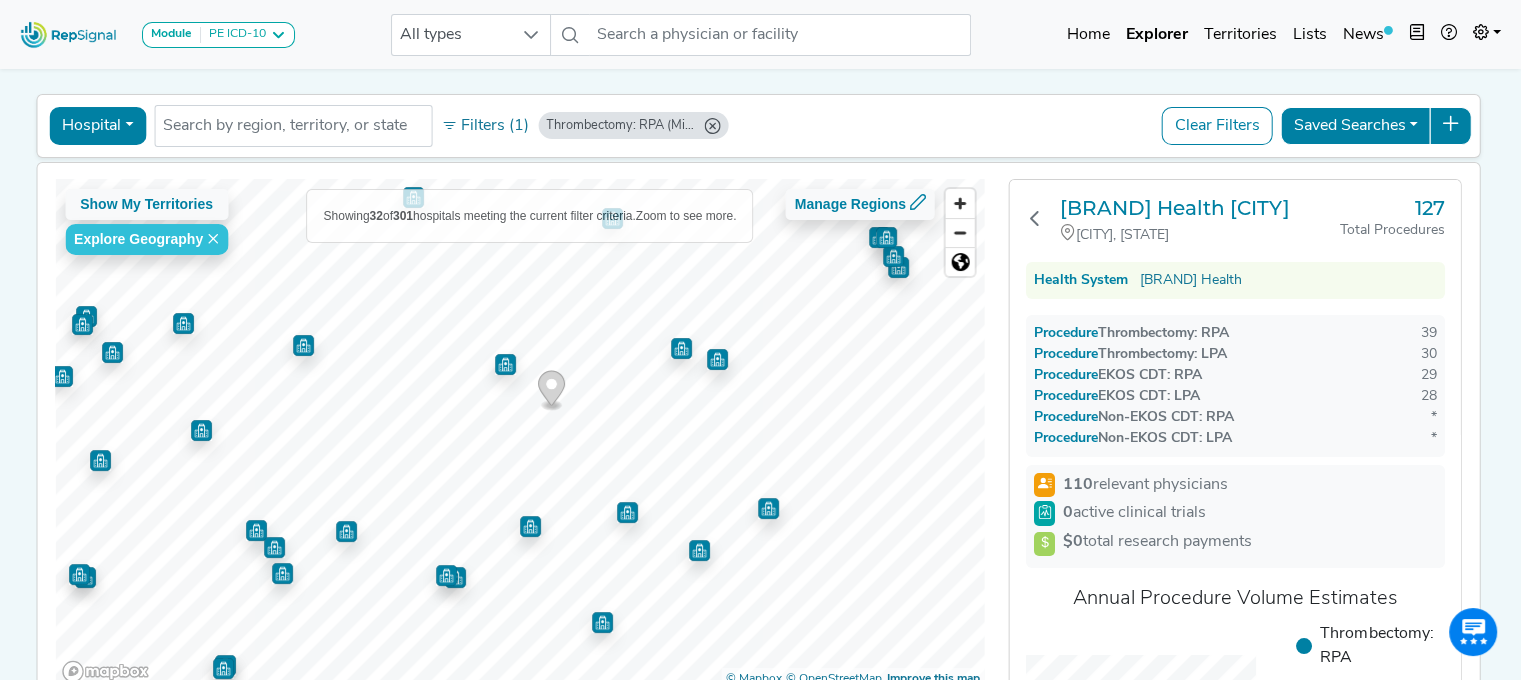 drag, startPoint x: 544, startPoint y: 432, endPoint x: 541, endPoint y: 399, distance: 33.13608 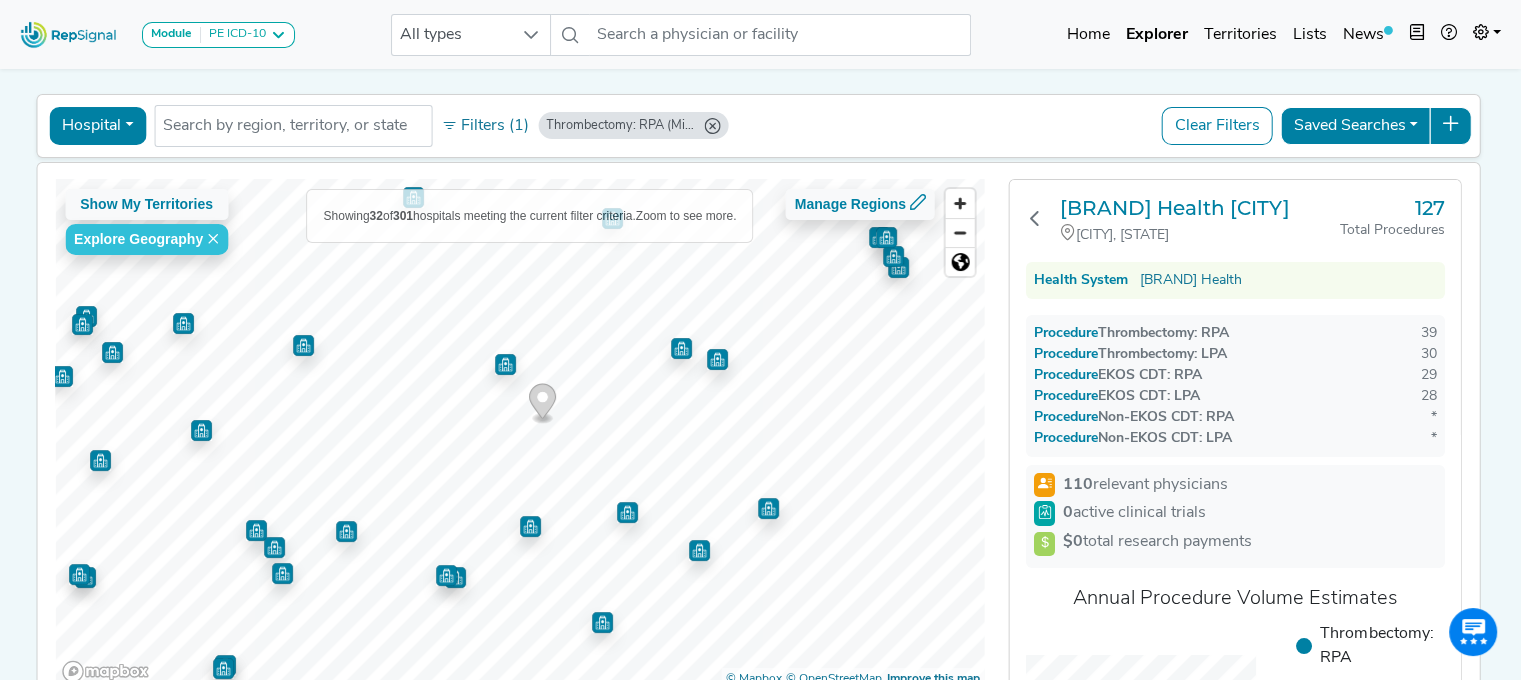 drag, startPoint x: 541, startPoint y: 399, endPoint x: 532, endPoint y: 414, distance: 17.492855 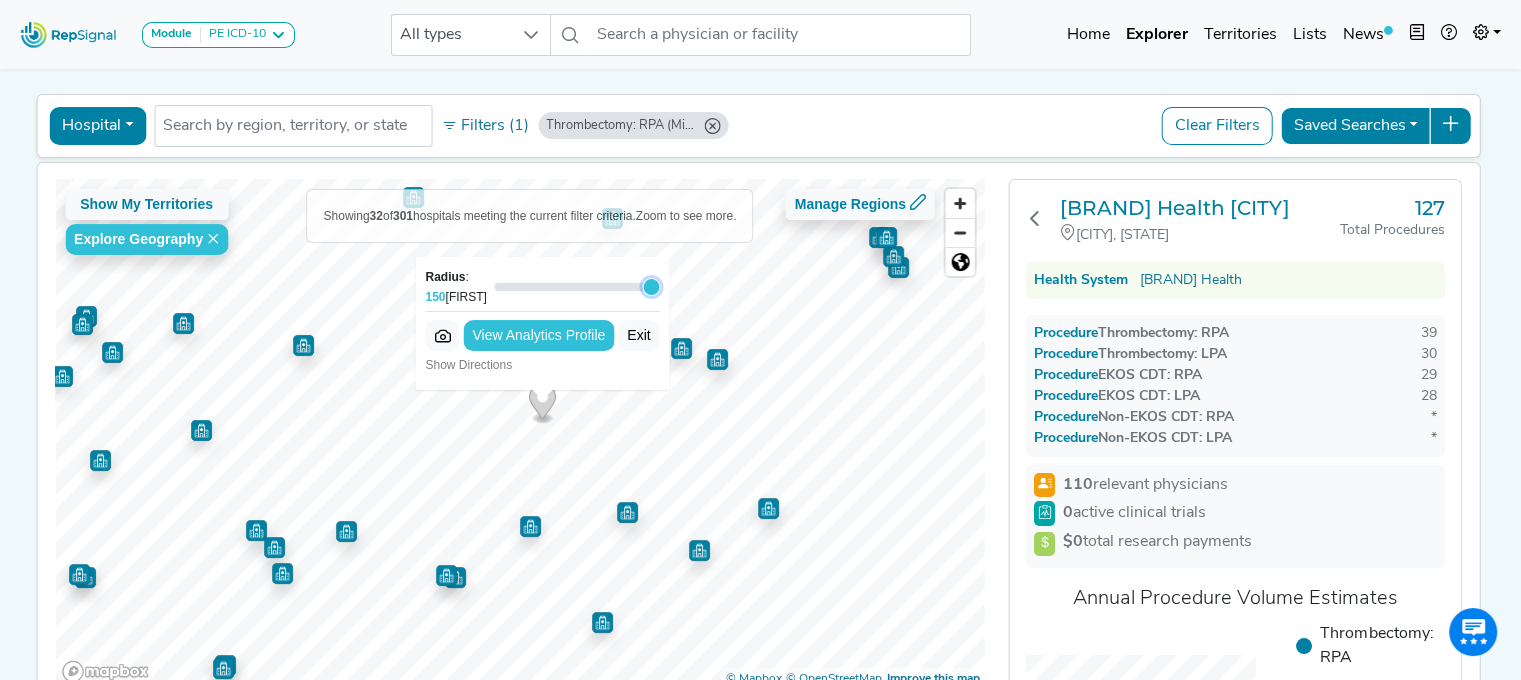drag, startPoint x: 570, startPoint y: 289, endPoint x: 651, endPoint y: 294, distance: 81.154175 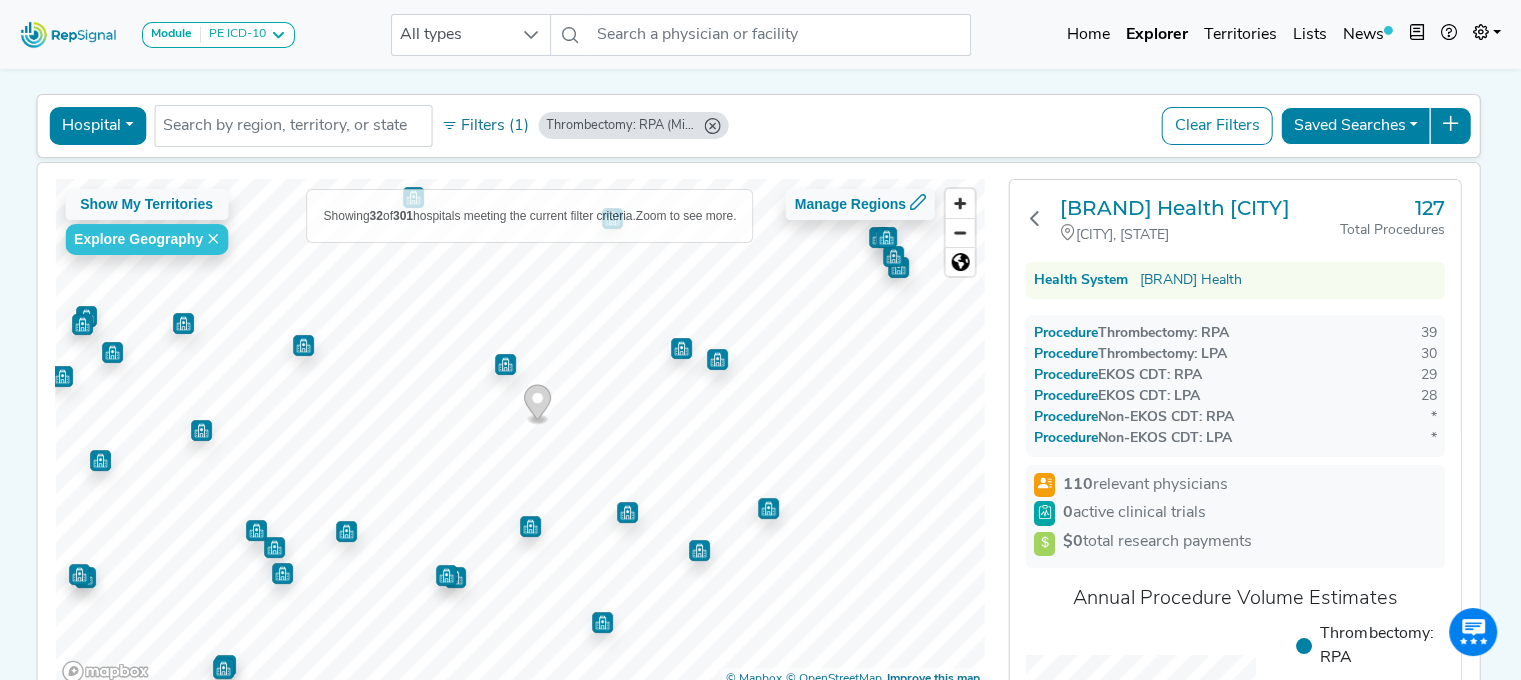 click 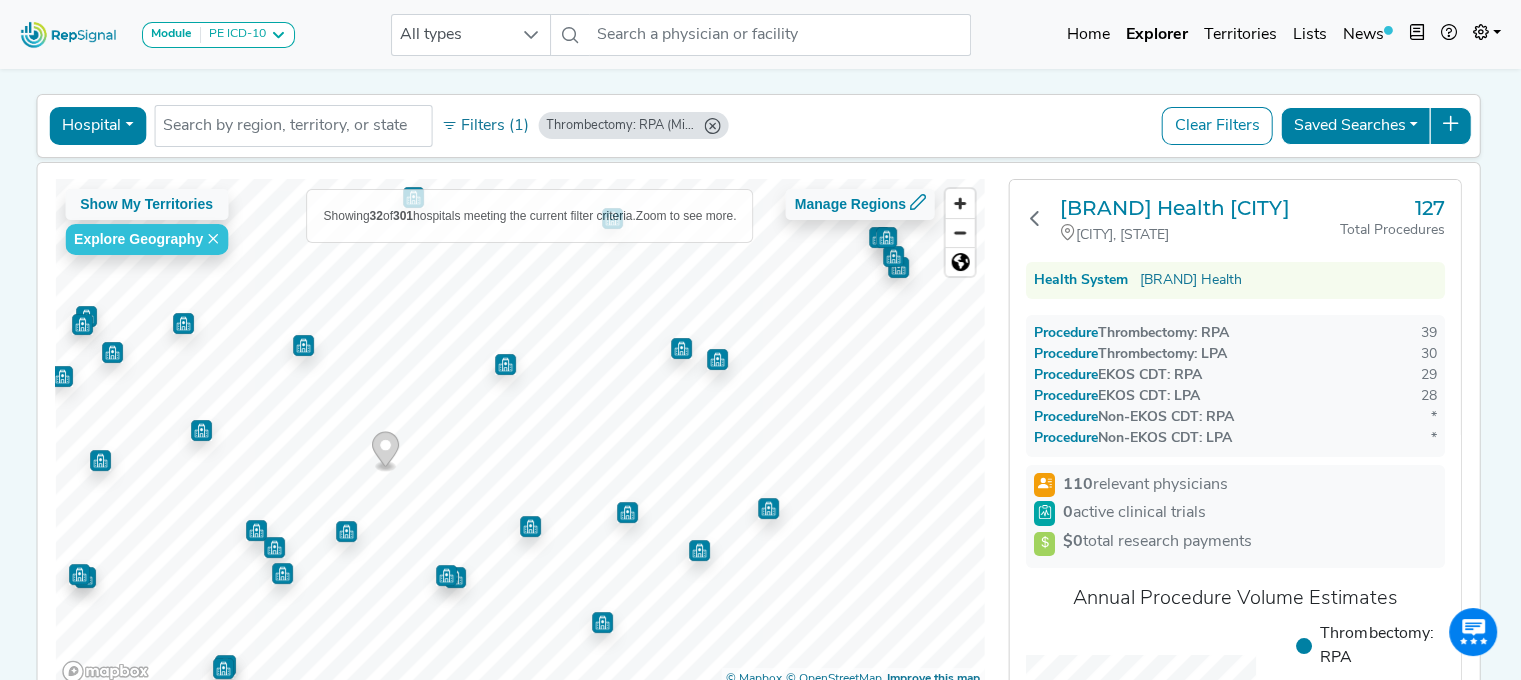 click 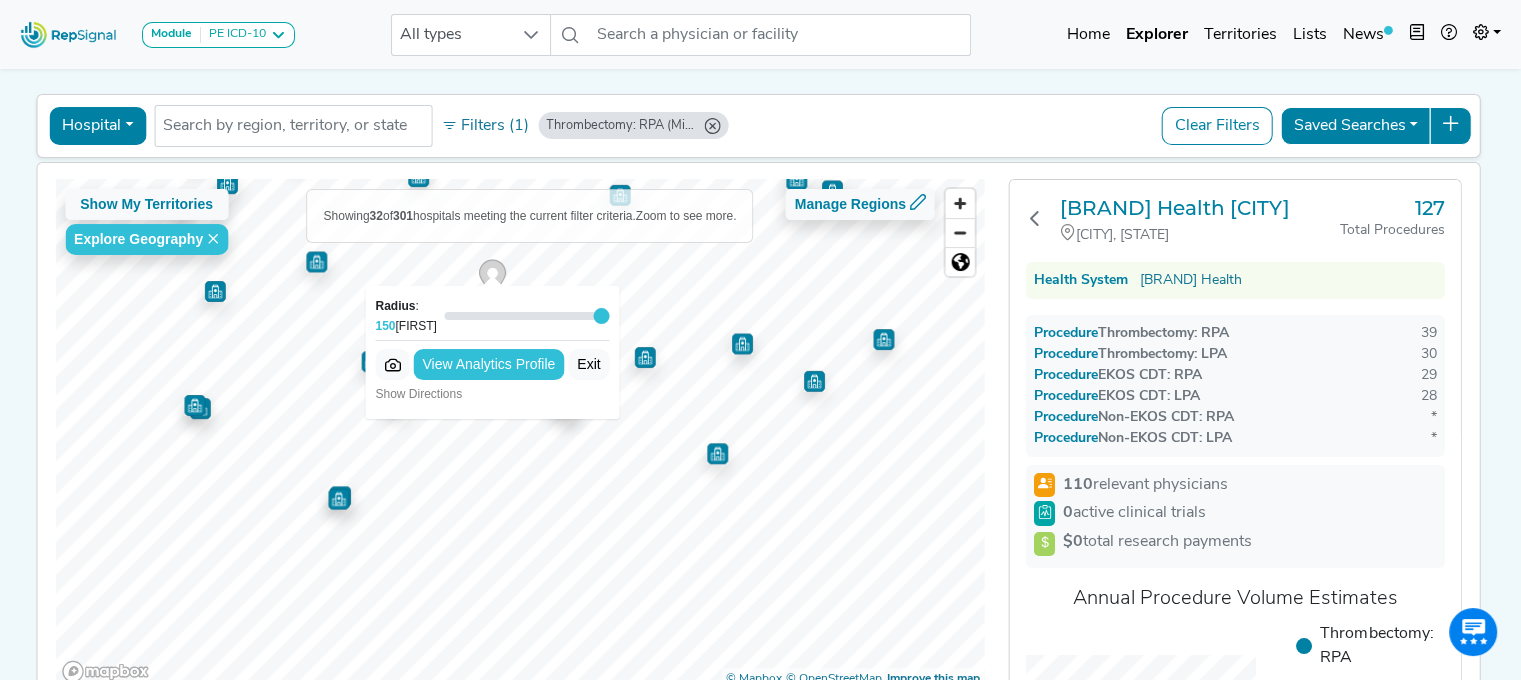 drag, startPoint x: 600, startPoint y: 606, endPoint x: 720, endPoint y: 423, distance: 218.83556 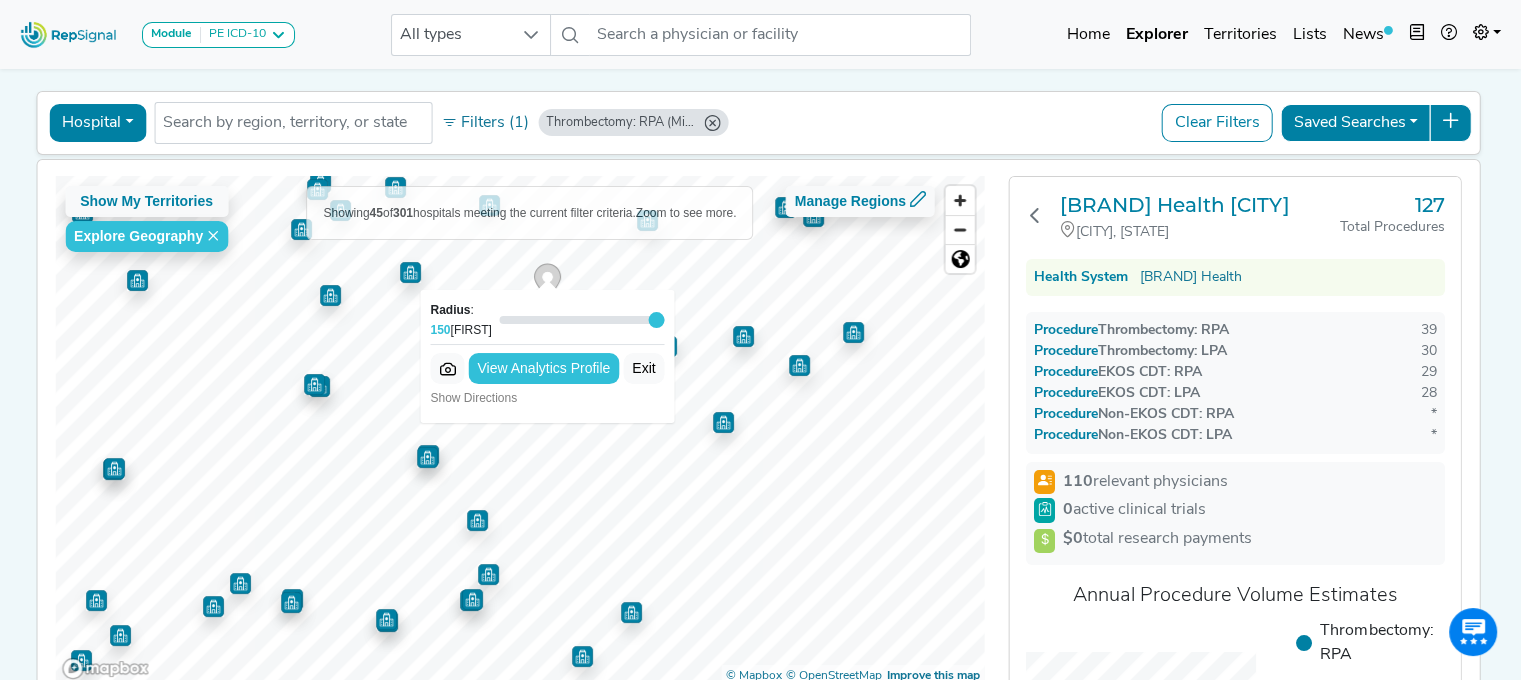 scroll, scrollTop: 68, scrollLeft: 0, axis: vertical 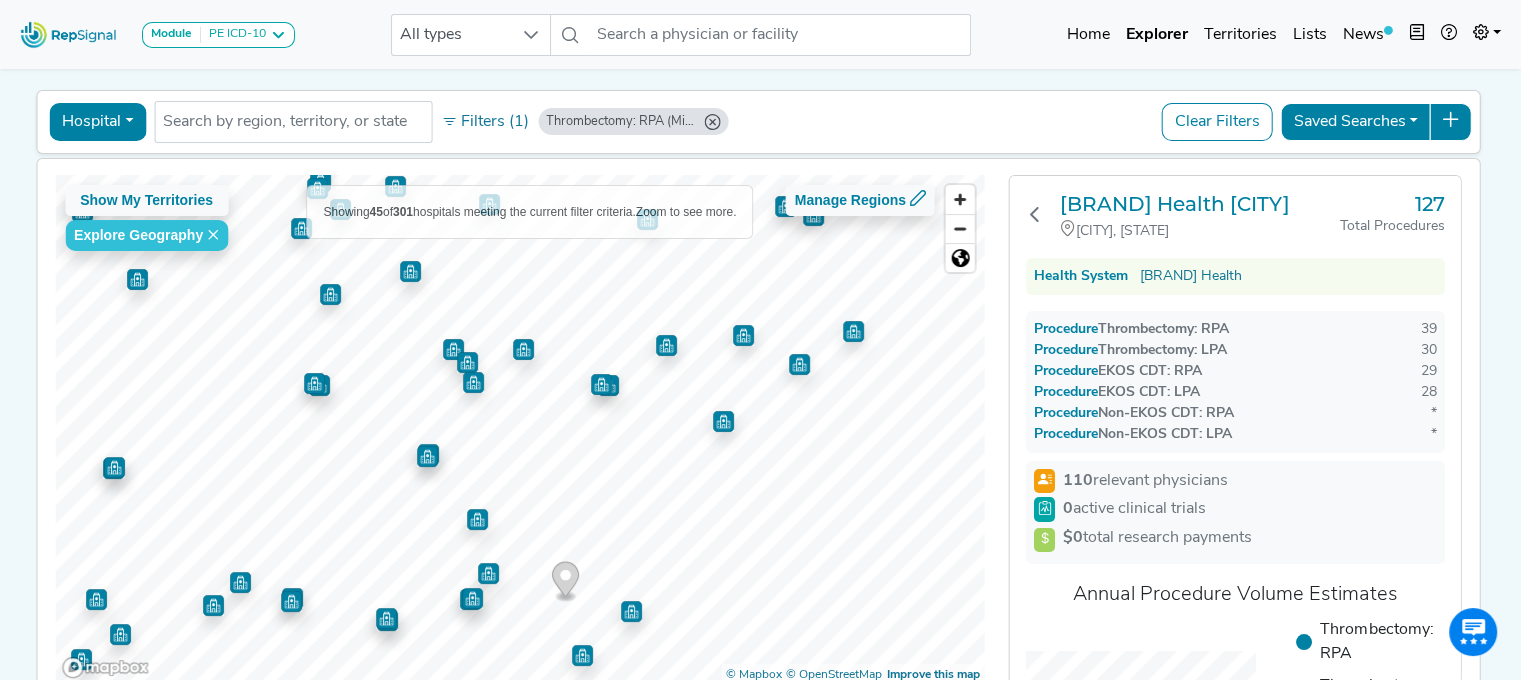 drag, startPoint x: 539, startPoint y: 273, endPoint x: 556, endPoint y: 571, distance: 298.4845 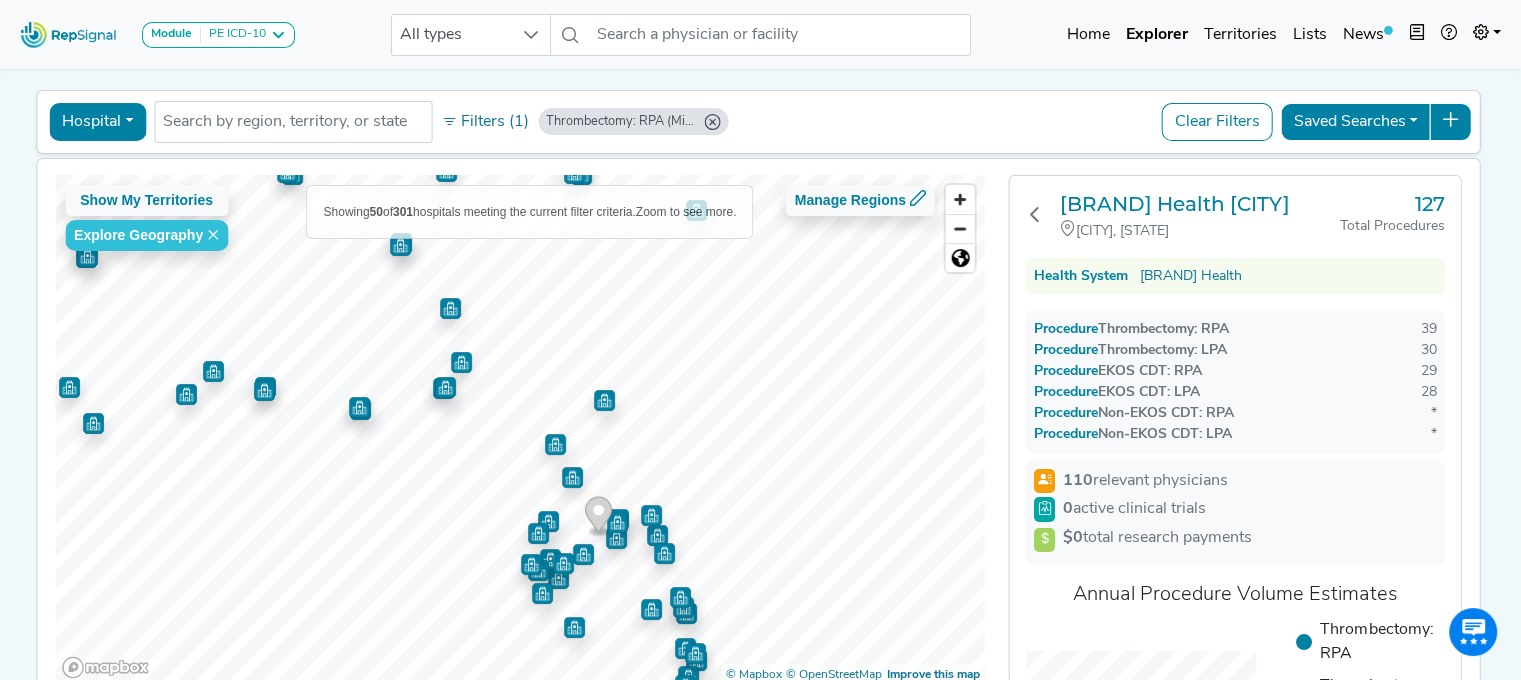 click 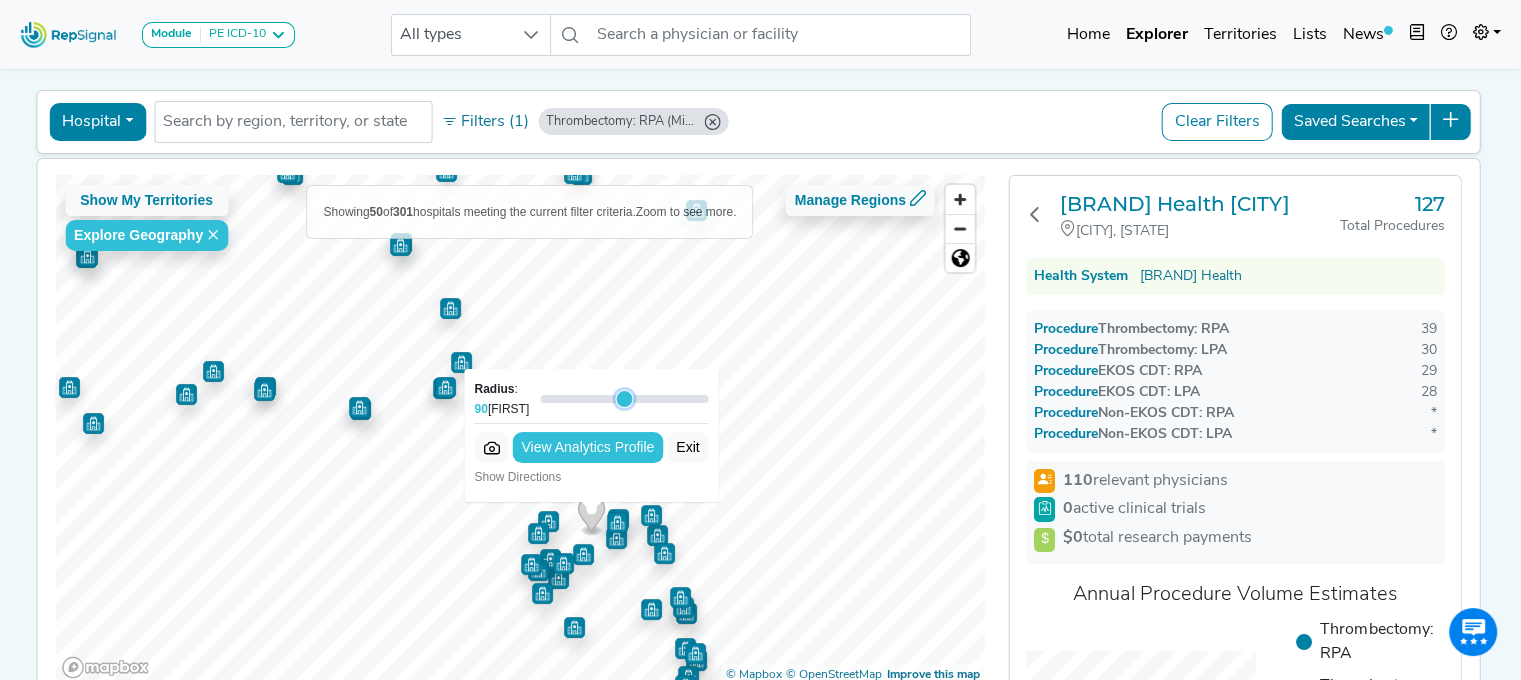 drag, startPoint x: 691, startPoint y: 400, endPoint x: 616, endPoint y: 403, distance: 75.059975 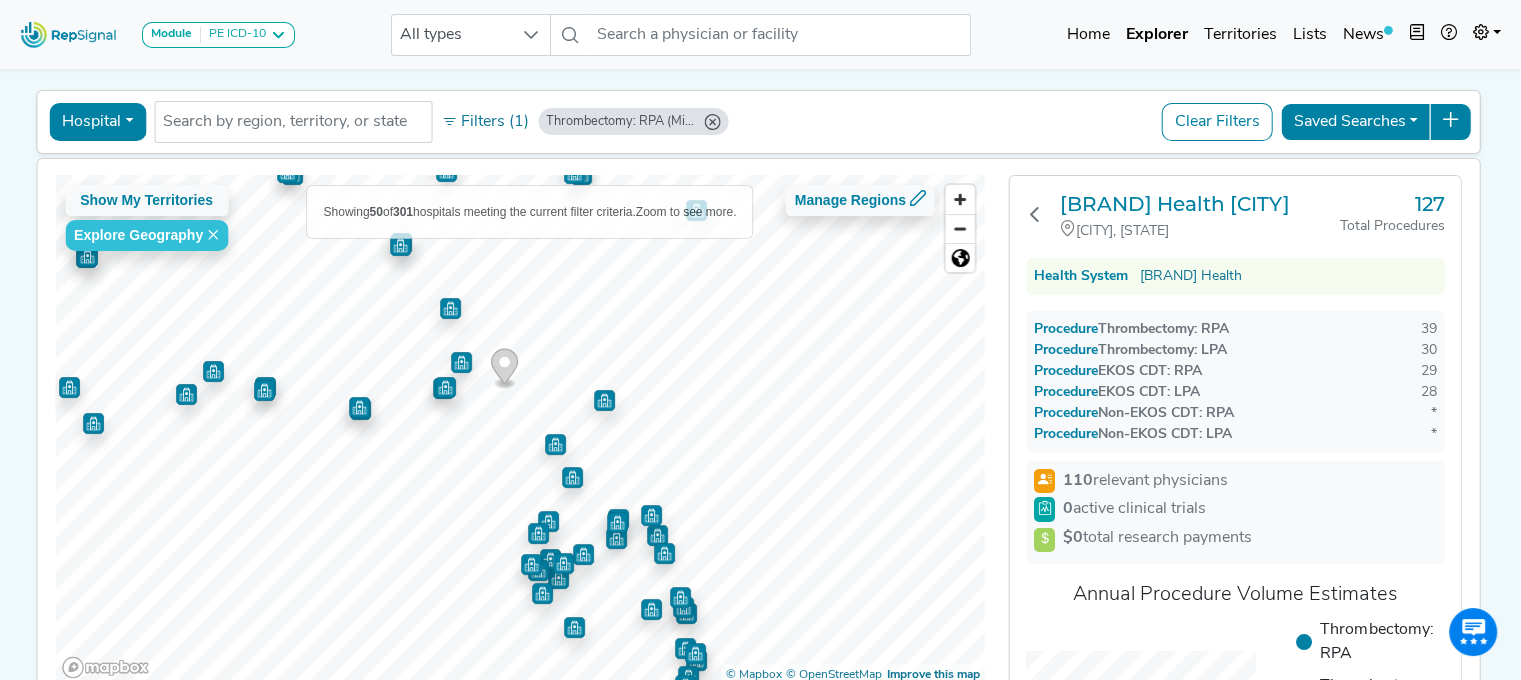 drag, startPoint x: 583, startPoint y: 527, endPoint x: 496, endPoint y: 380, distance: 170.81569 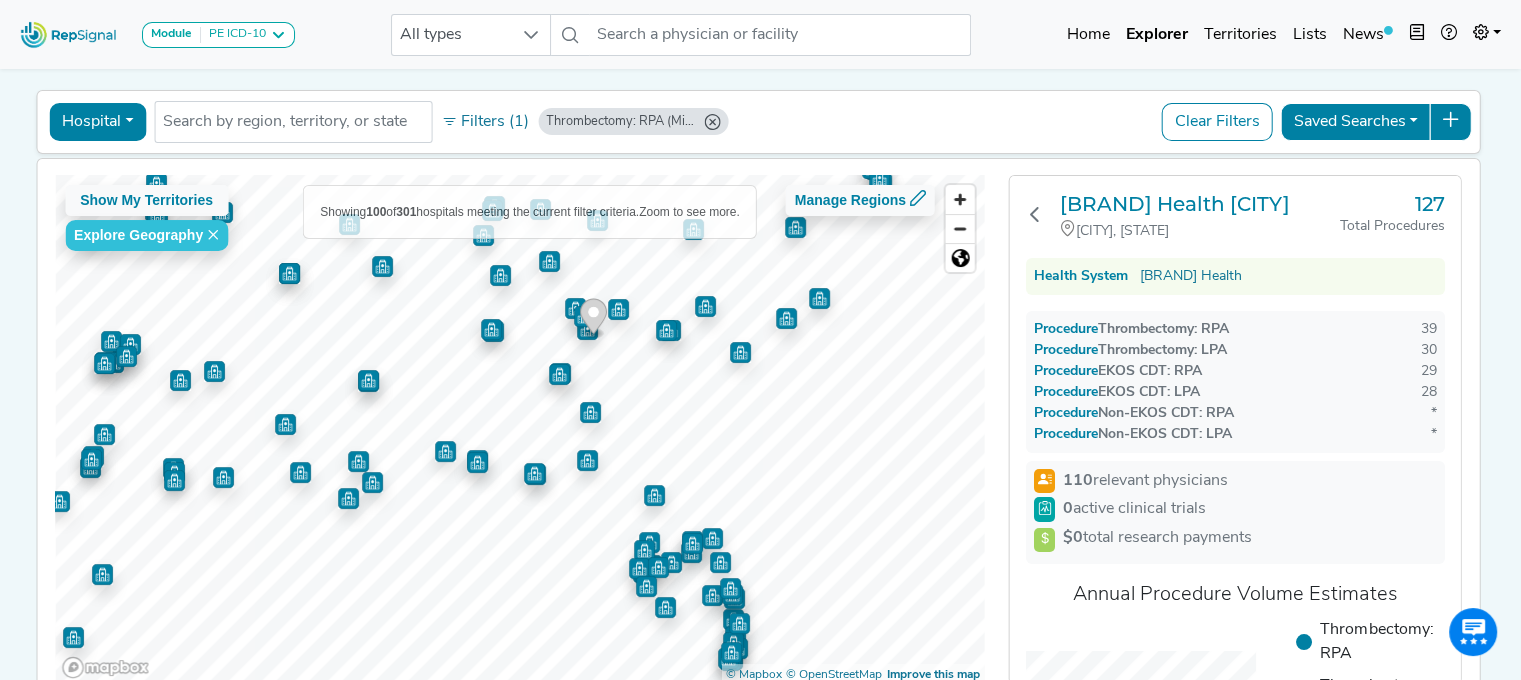 click 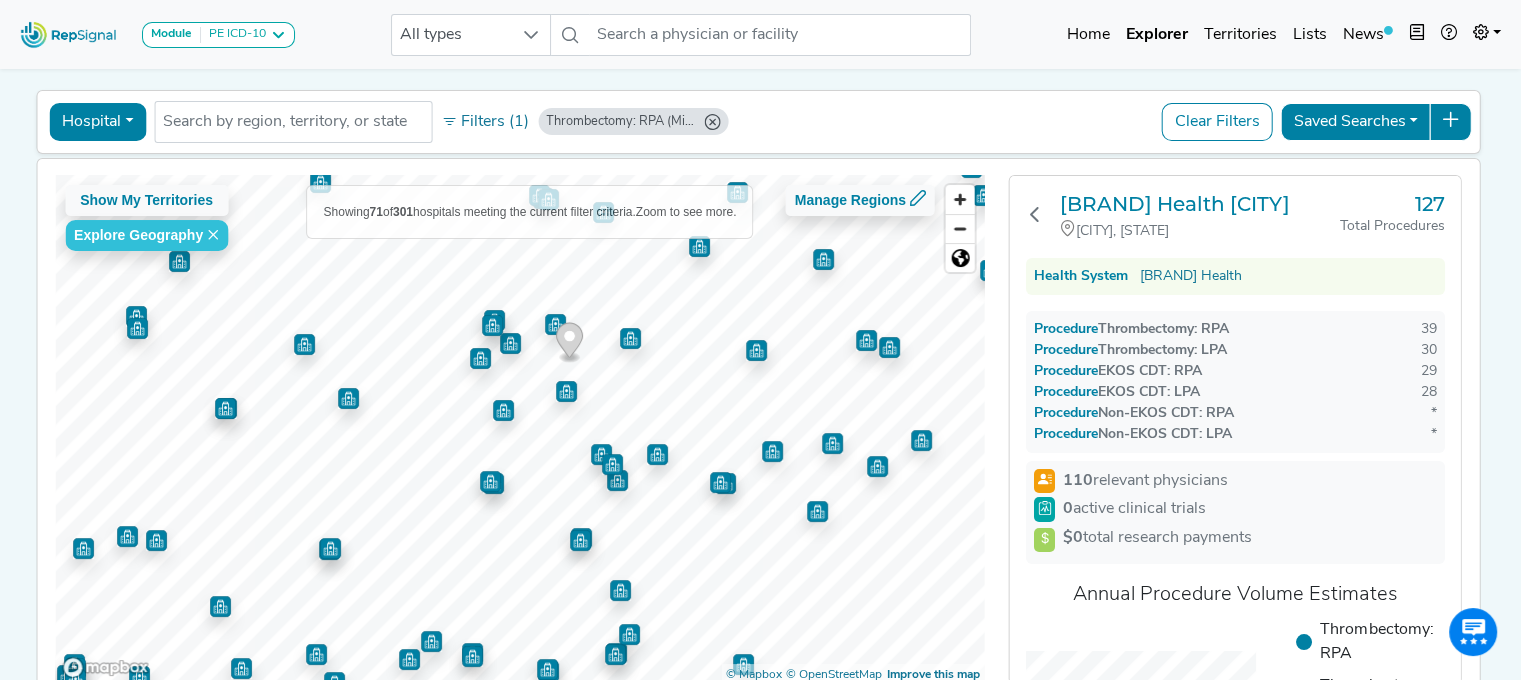 drag, startPoint x: 632, startPoint y: 467, endPoint x: 561, endPoint y: 352, distance: 135.15176 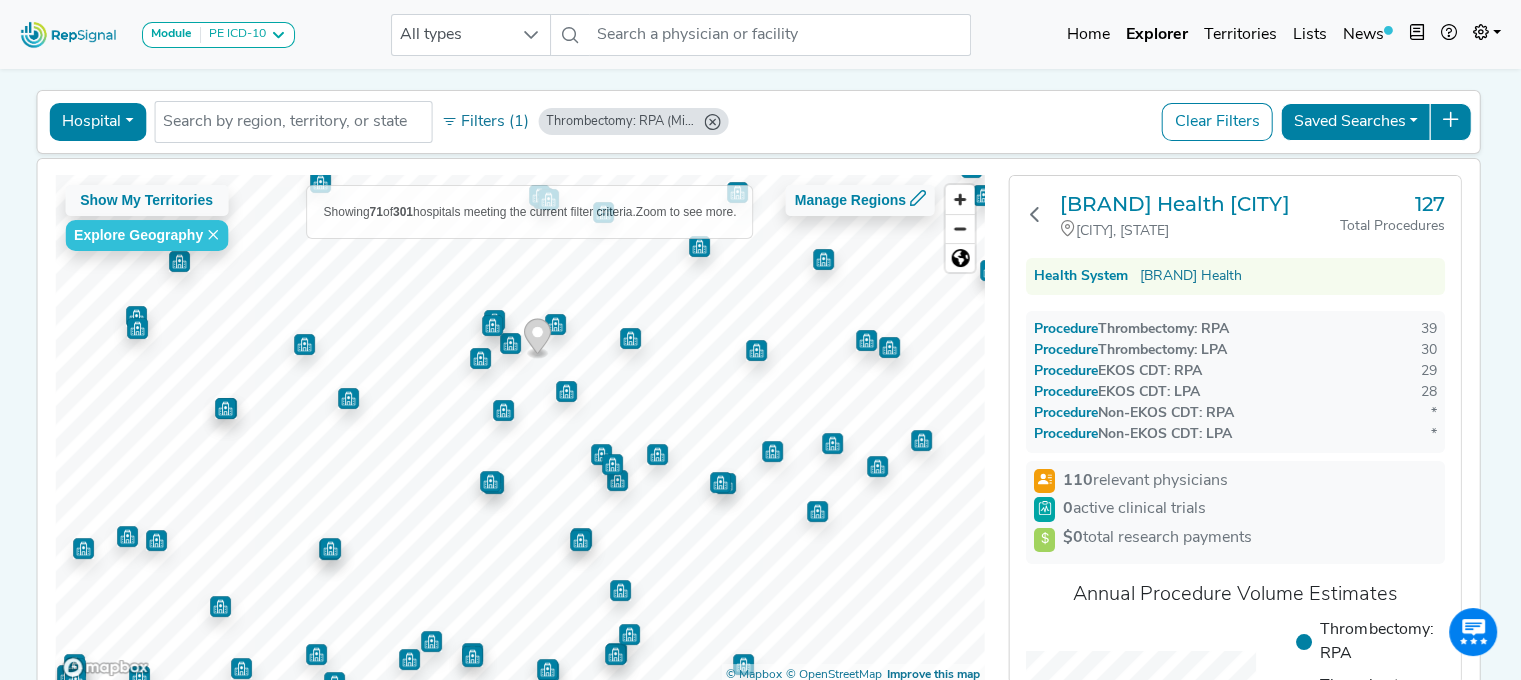 drag, startPoint x: 564, startPoint y: 352, endPoint x: 532, endPoint y: 348, distance: 32.24903 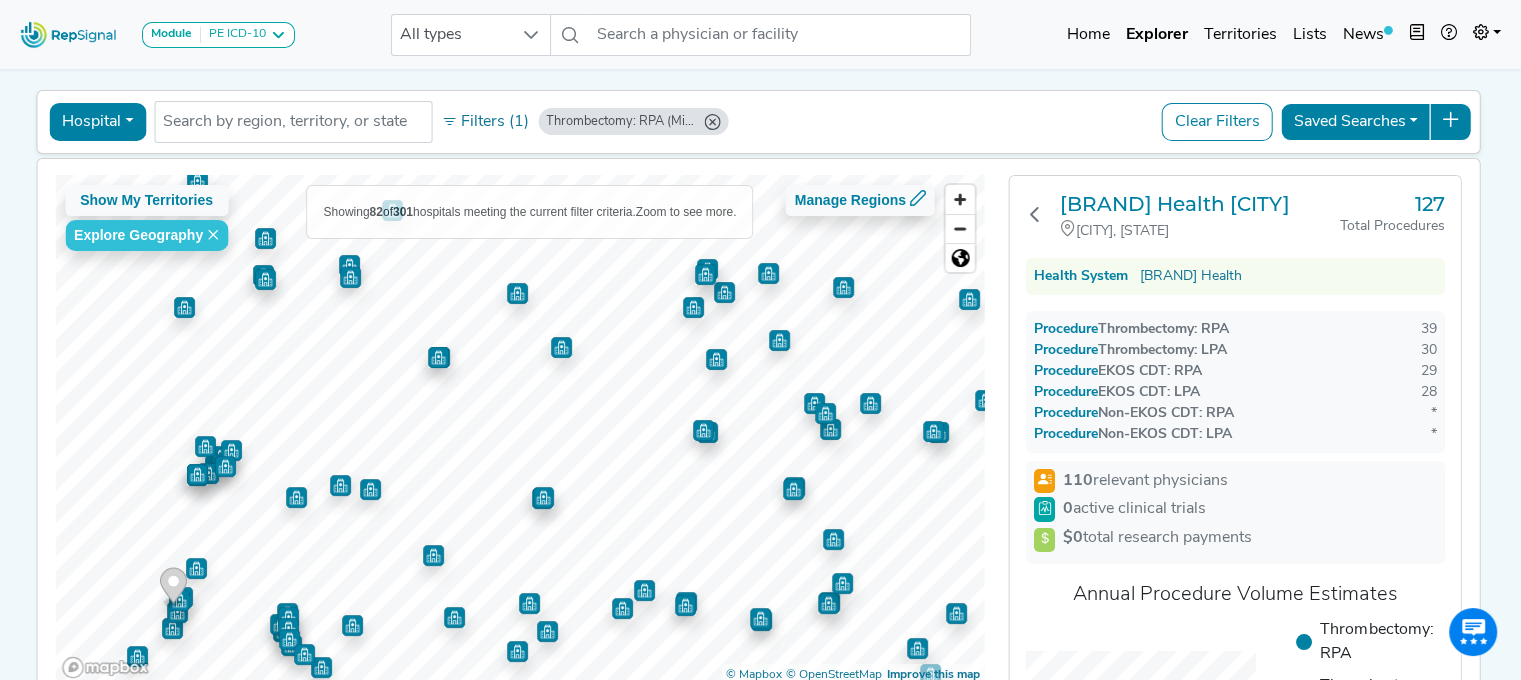 drag, startPoint x: 739, startPoint y: 275, endPoint x: 162, endPoint y: 575, distance: 650.3299 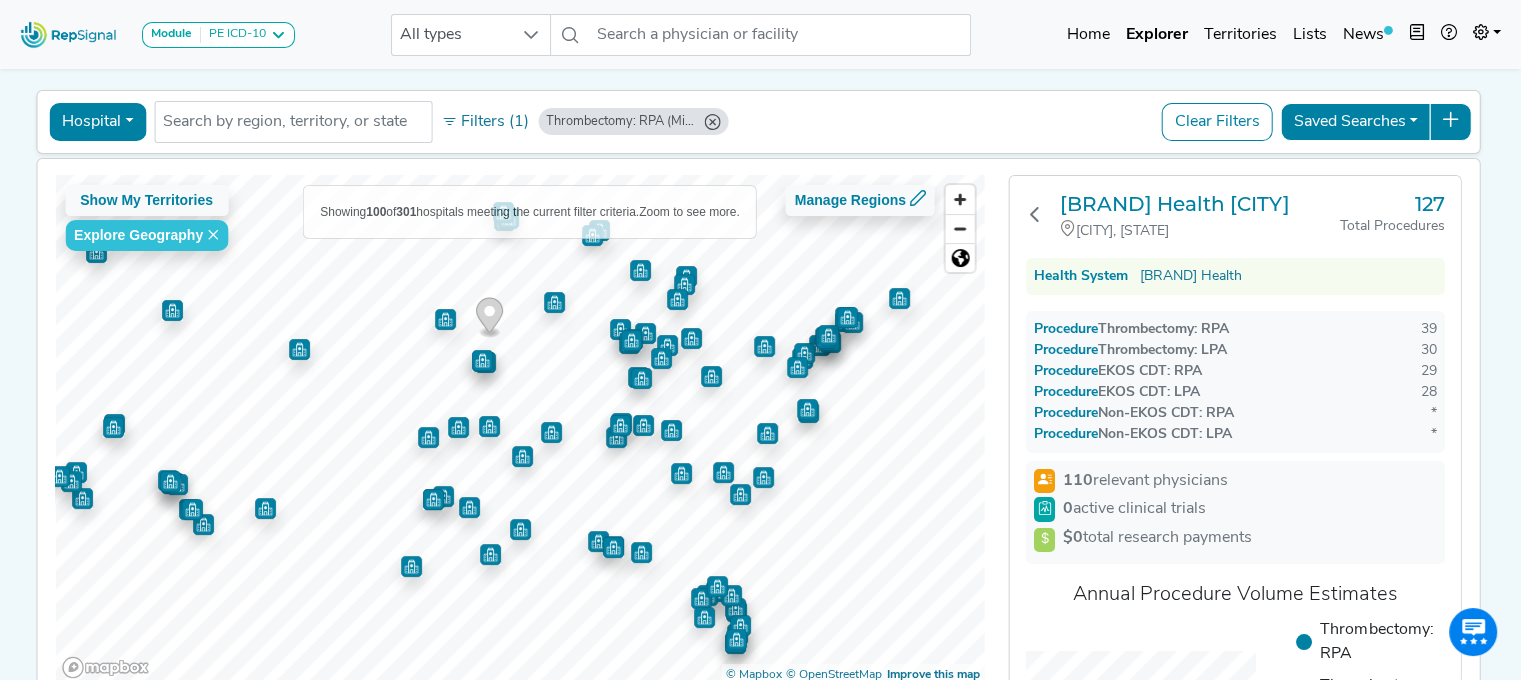 click 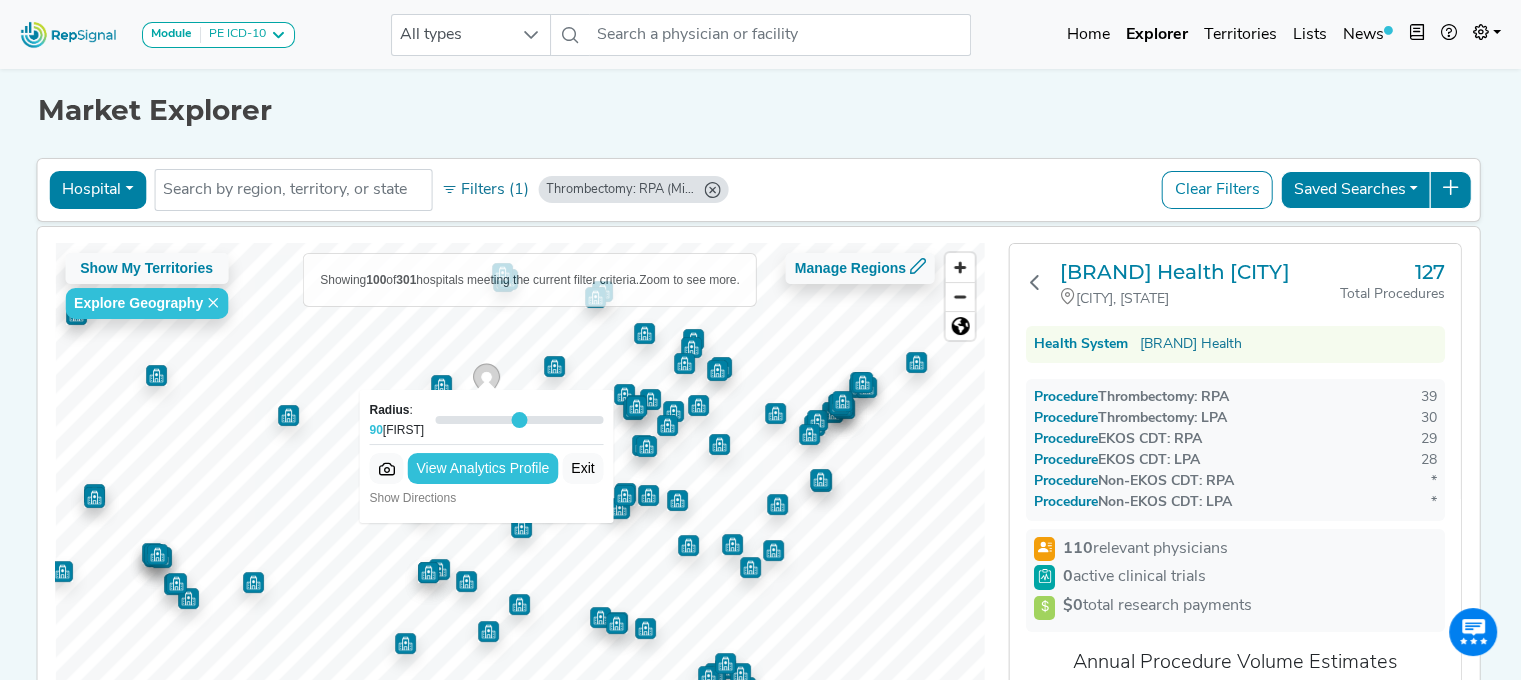 scroll, scrollTop: 0, scrollLeft: 0, axis: both 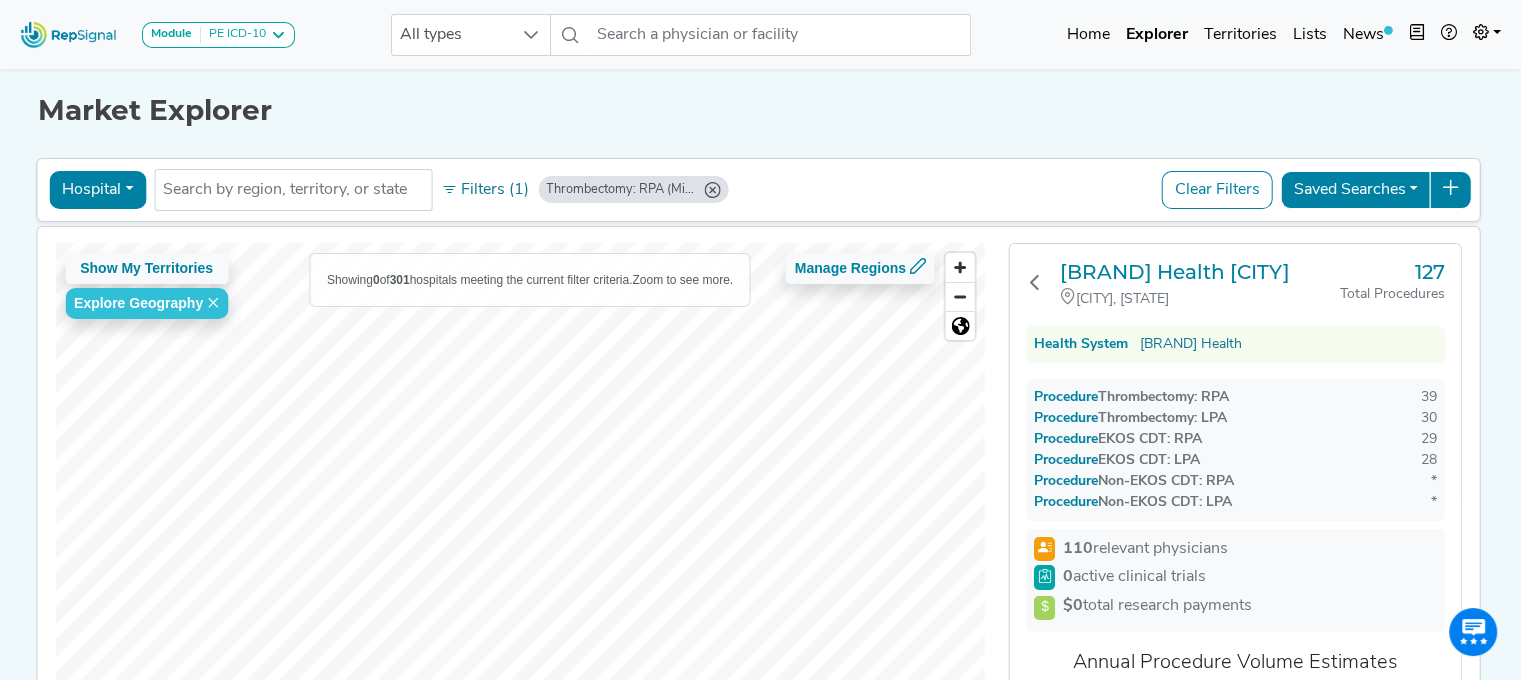 click 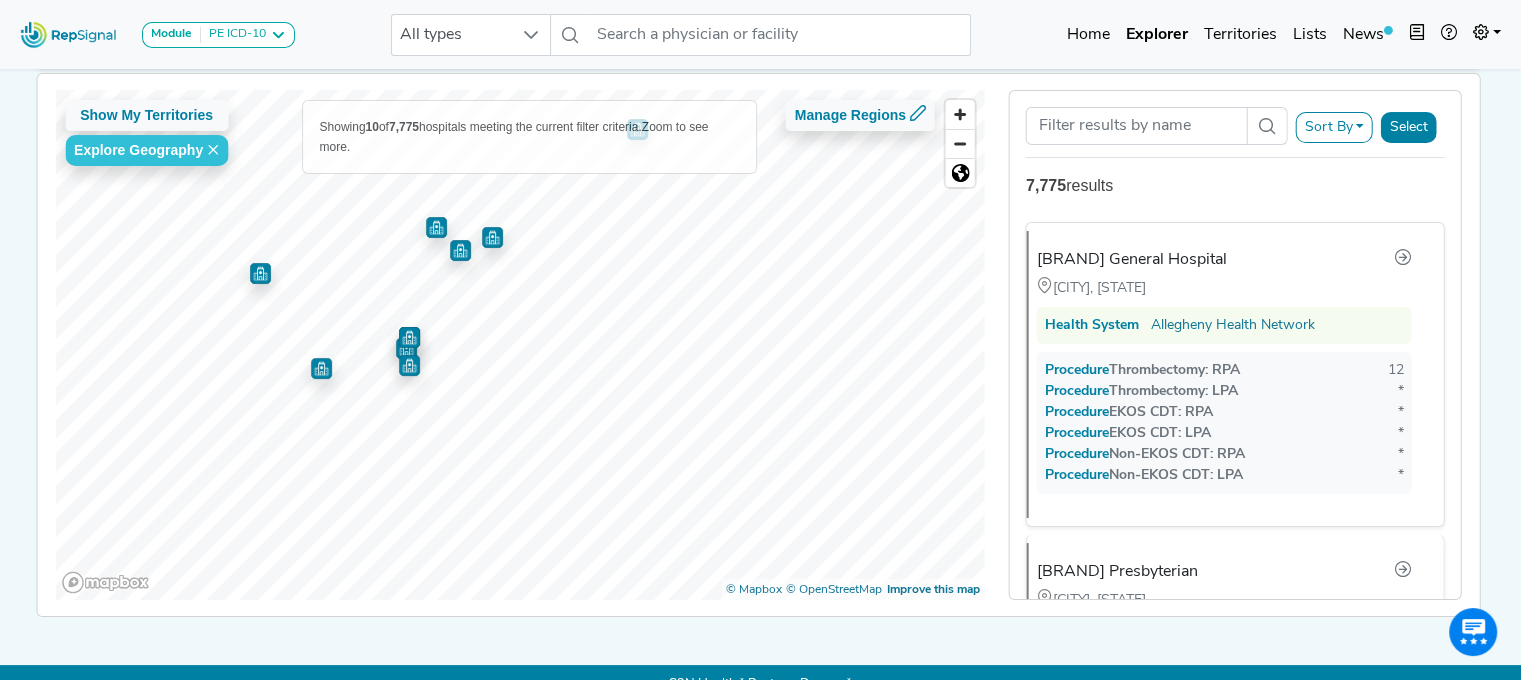 scroll, scrollTop: 175, scrollLeft: 0, axis: vertical 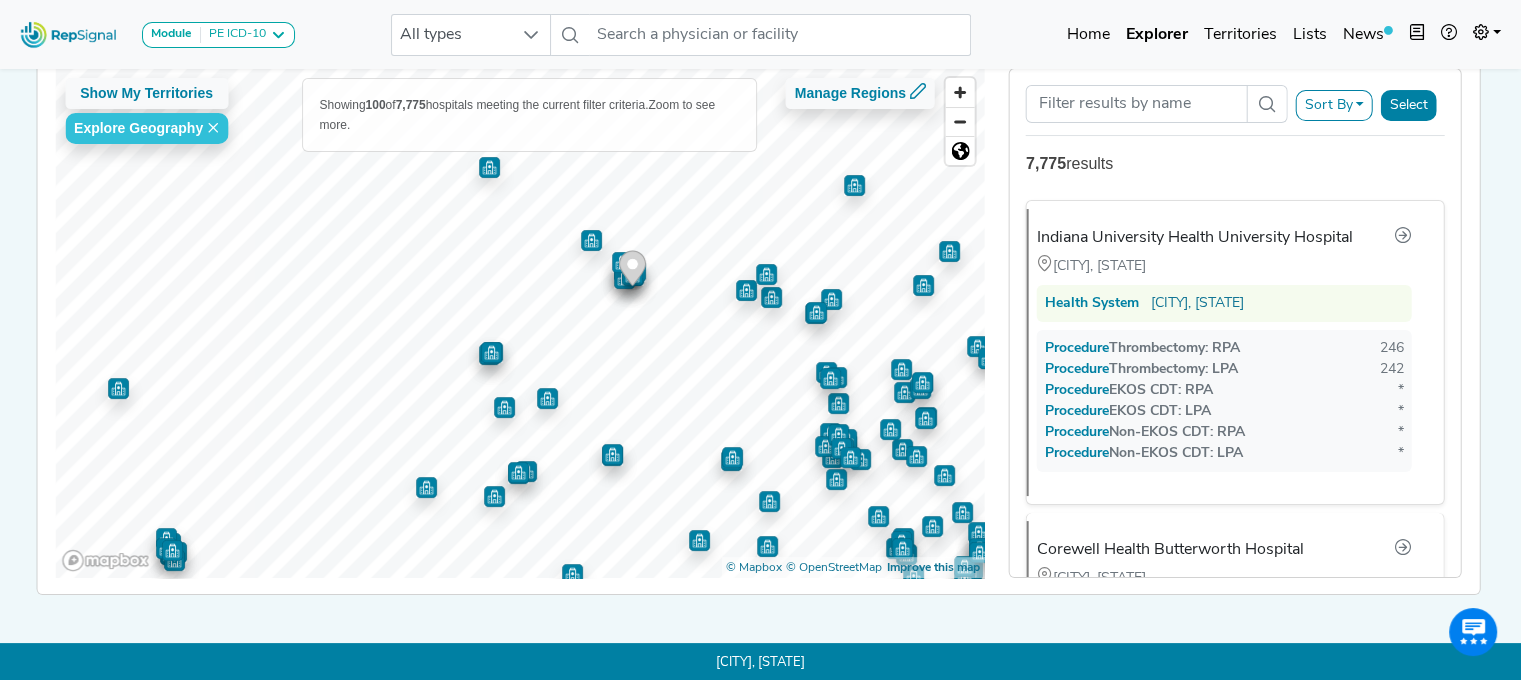 drag, startPoint x: 580, startPoint y: 513, endPoint x: 620, endPoint y: 269, distance: 247.25696 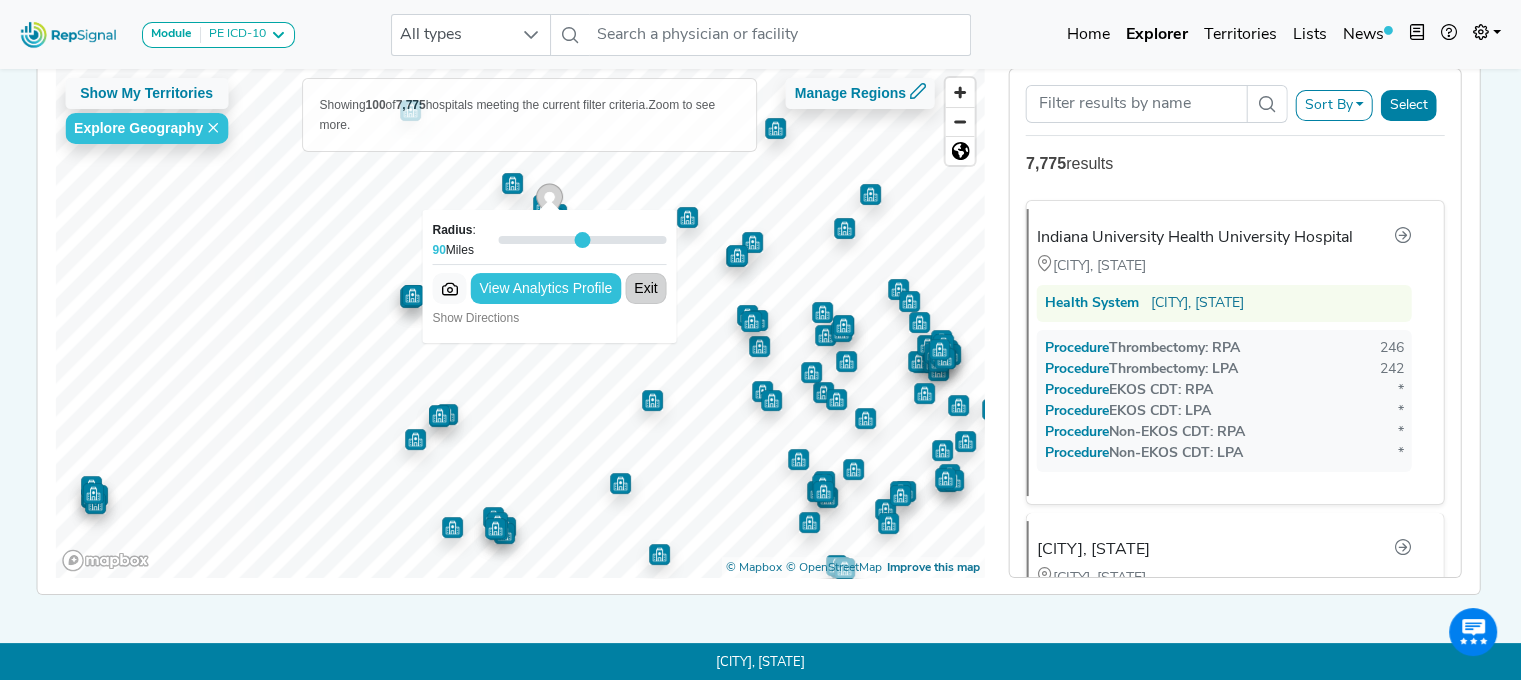 click on "Exit" at bounding box center (645, 288) 